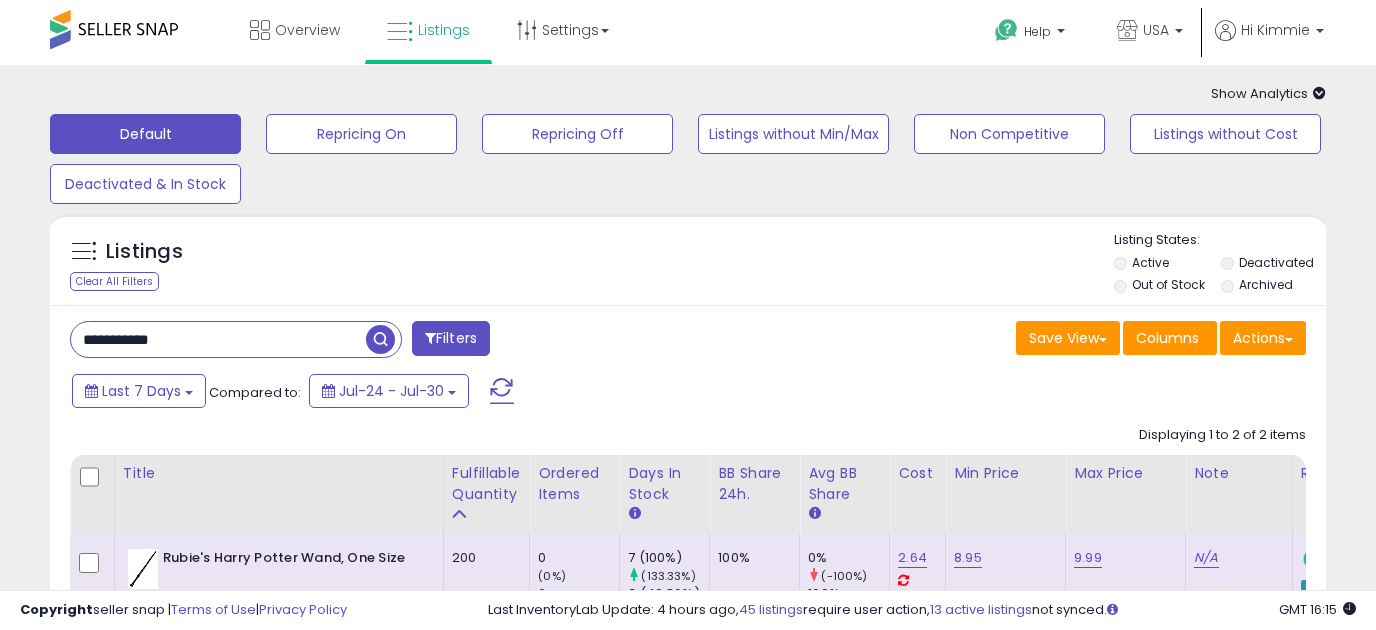scroll, scrollTop: 375, scrollLeft: 0, axis: vertical 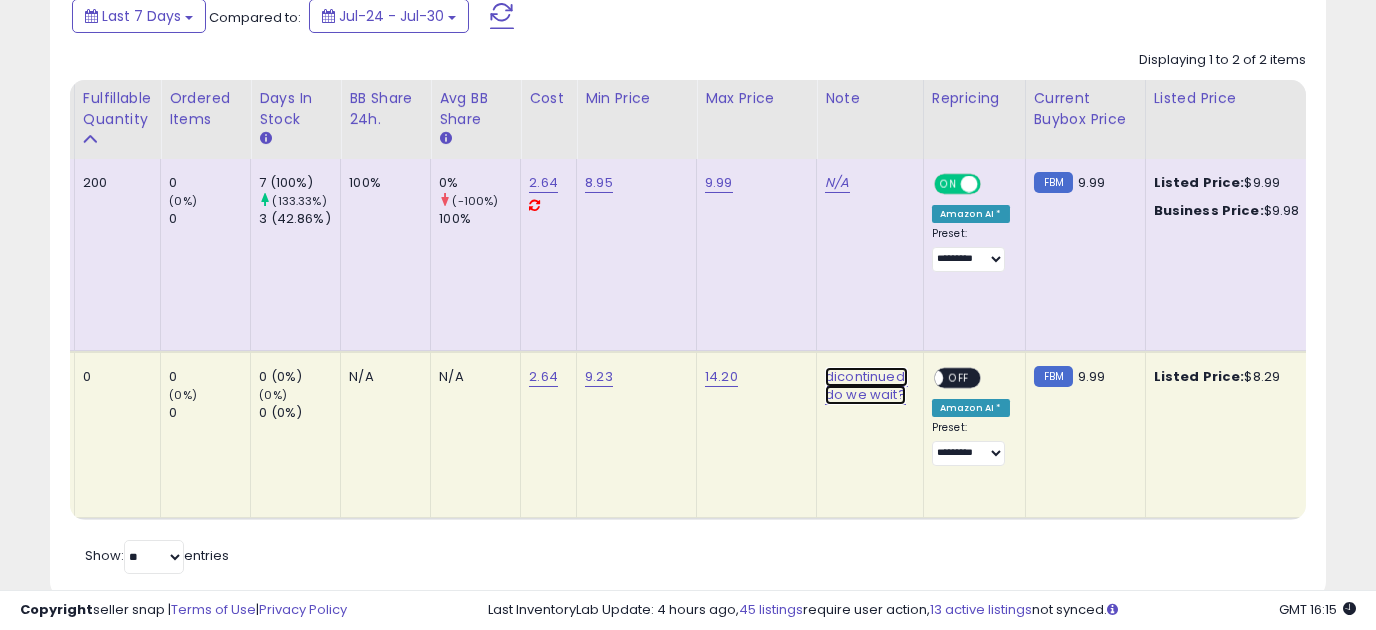 click on "dicontinued, do we wait?" at bounding box center (866, 386) 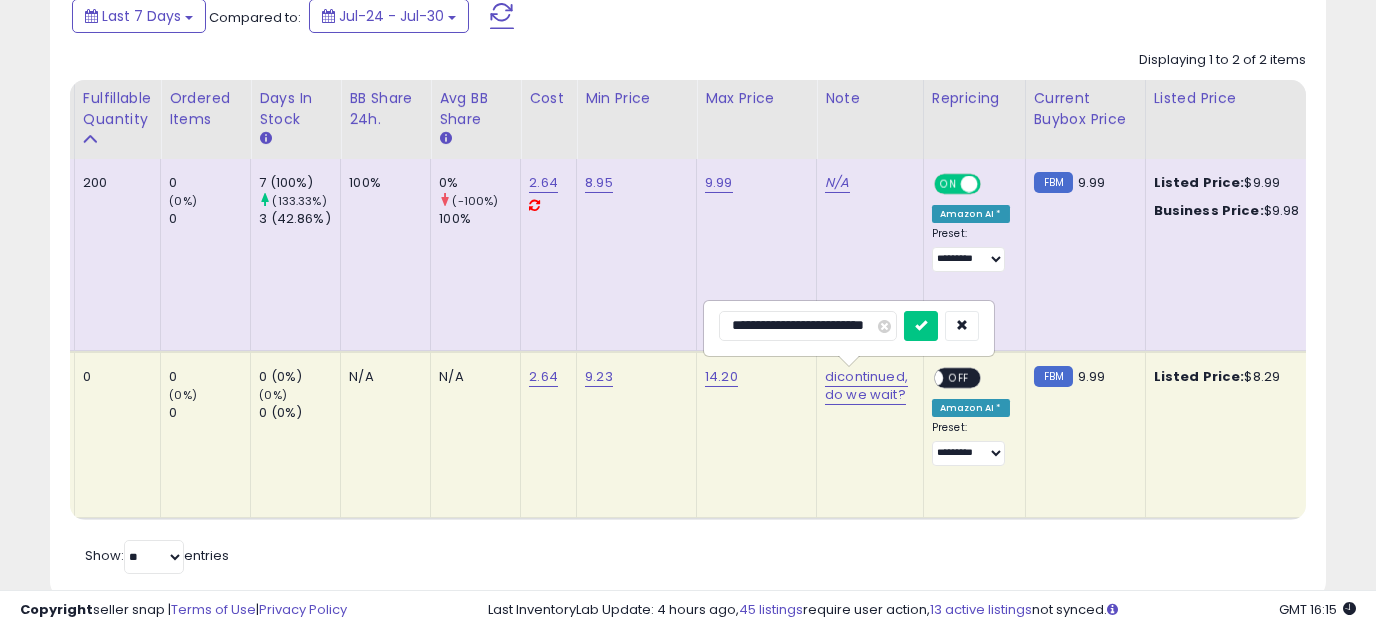 type on "**********" 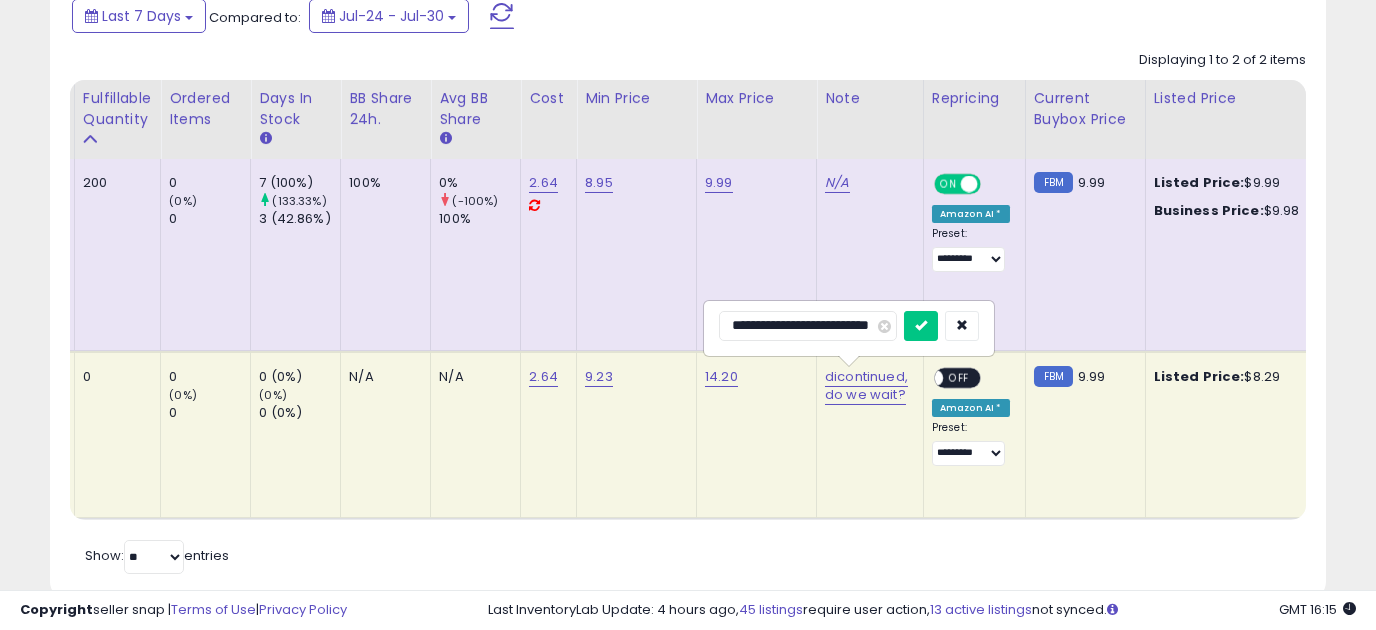 scroll, scrollTop: 0, scrollLeft: 8, axis: horizontal 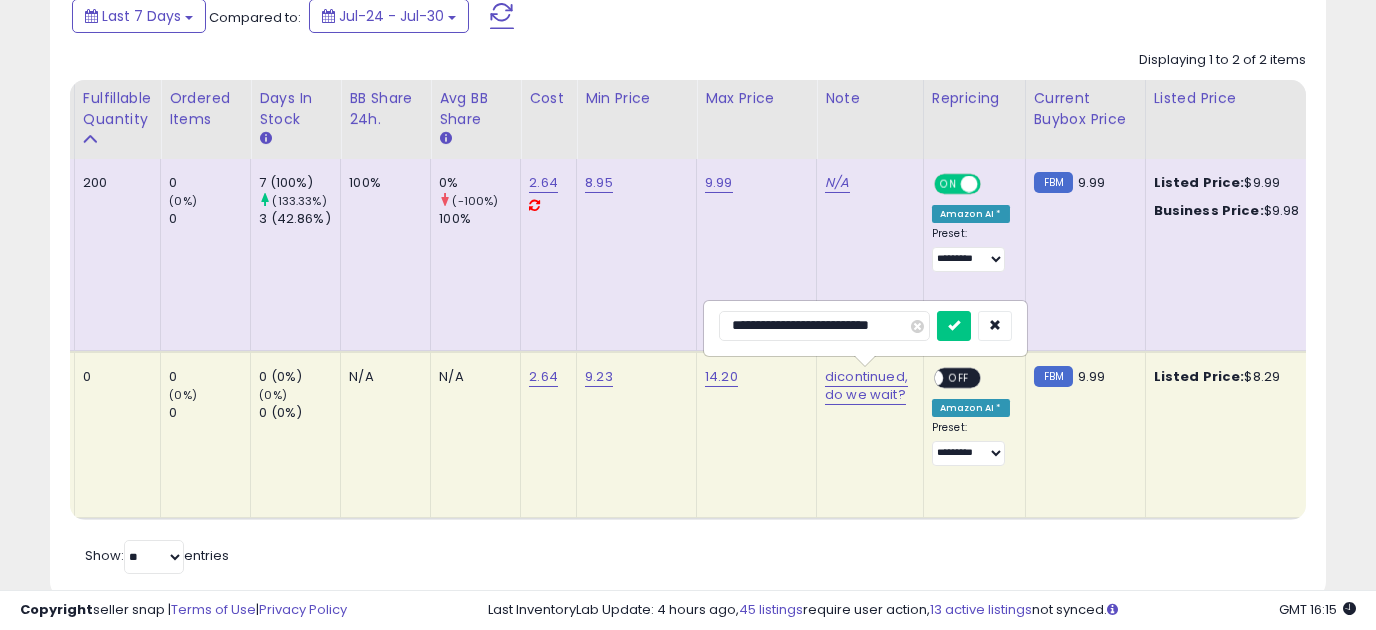 click at bounding box center [954, 326] 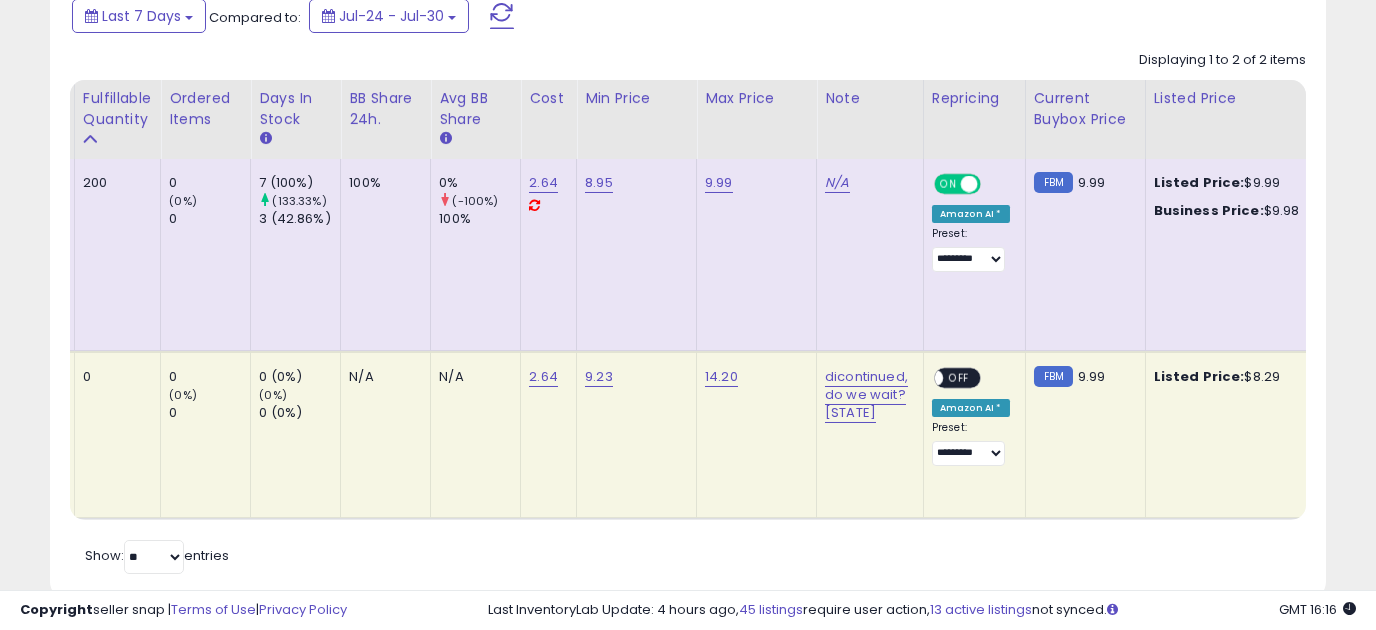 scroll, scrollTop: 0, scrollLeft: 265, axis: horizontal 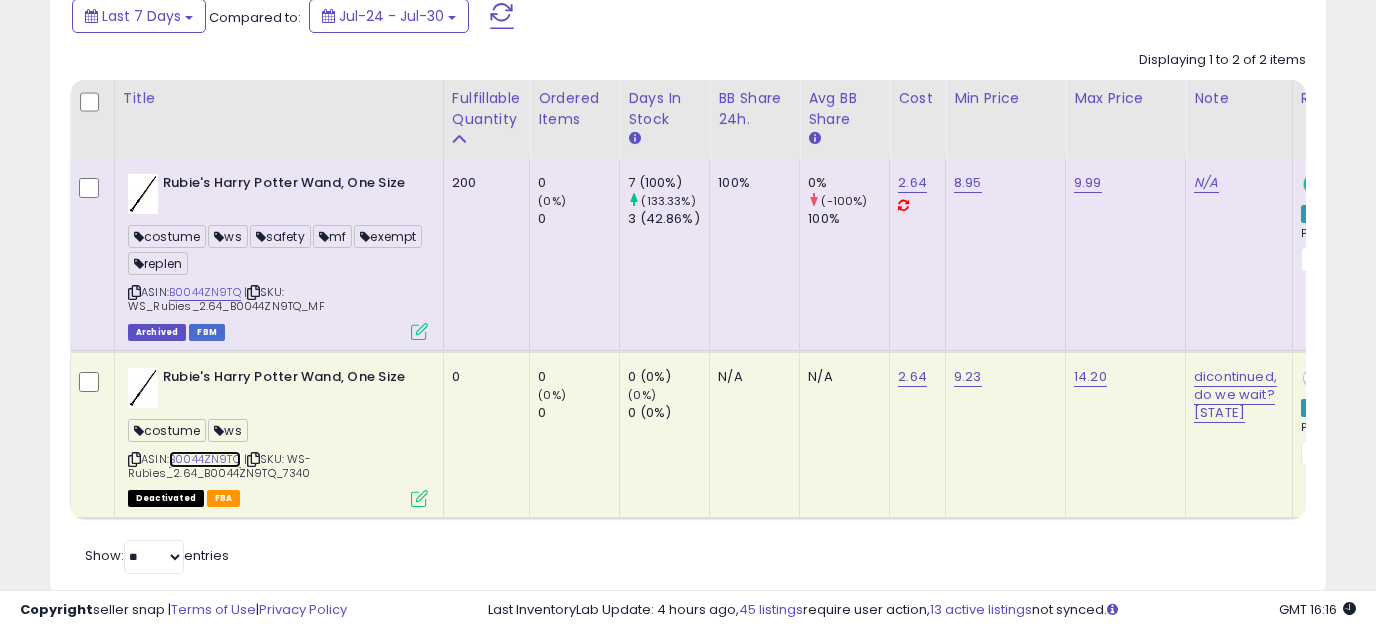 click on "B0044ZN9TQ" at bounding box center (205, 459) 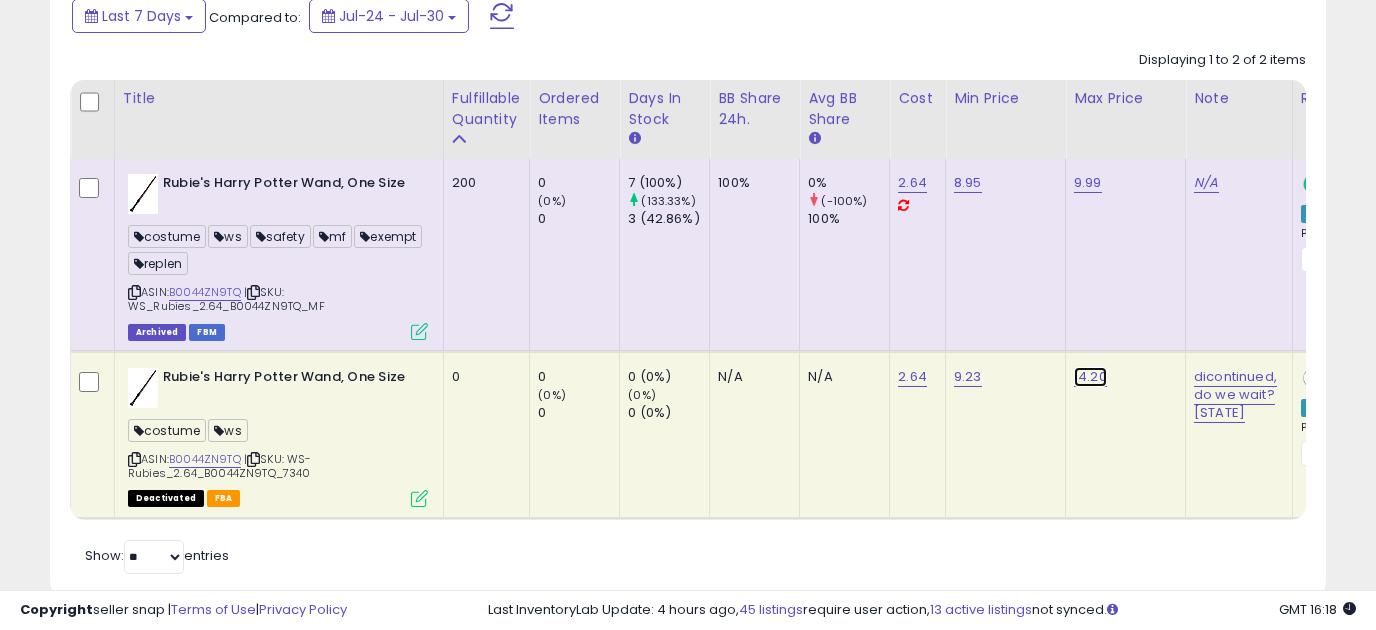 click on "14.20" at bounding box center (1090, 377) 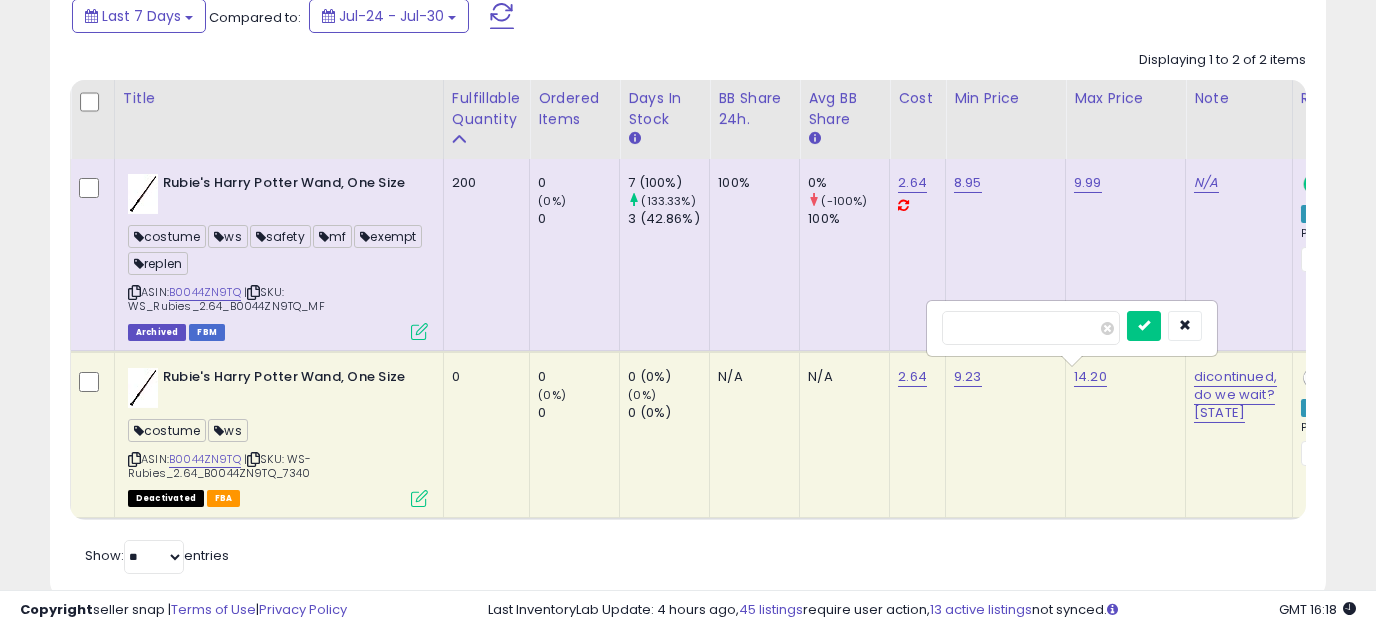 drag, startPoint x: 1022, startPoint y: 324, endPoint x: 740, endPoint y: 330, distance: 282.0638 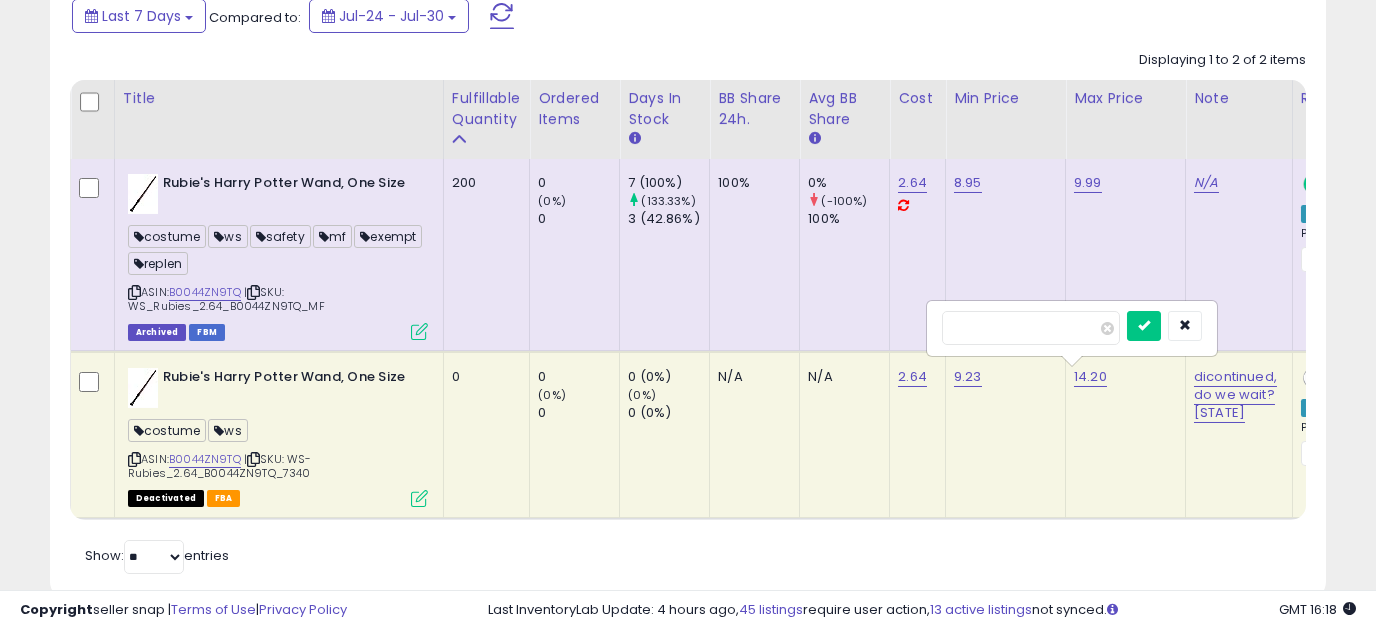 type on "*****" 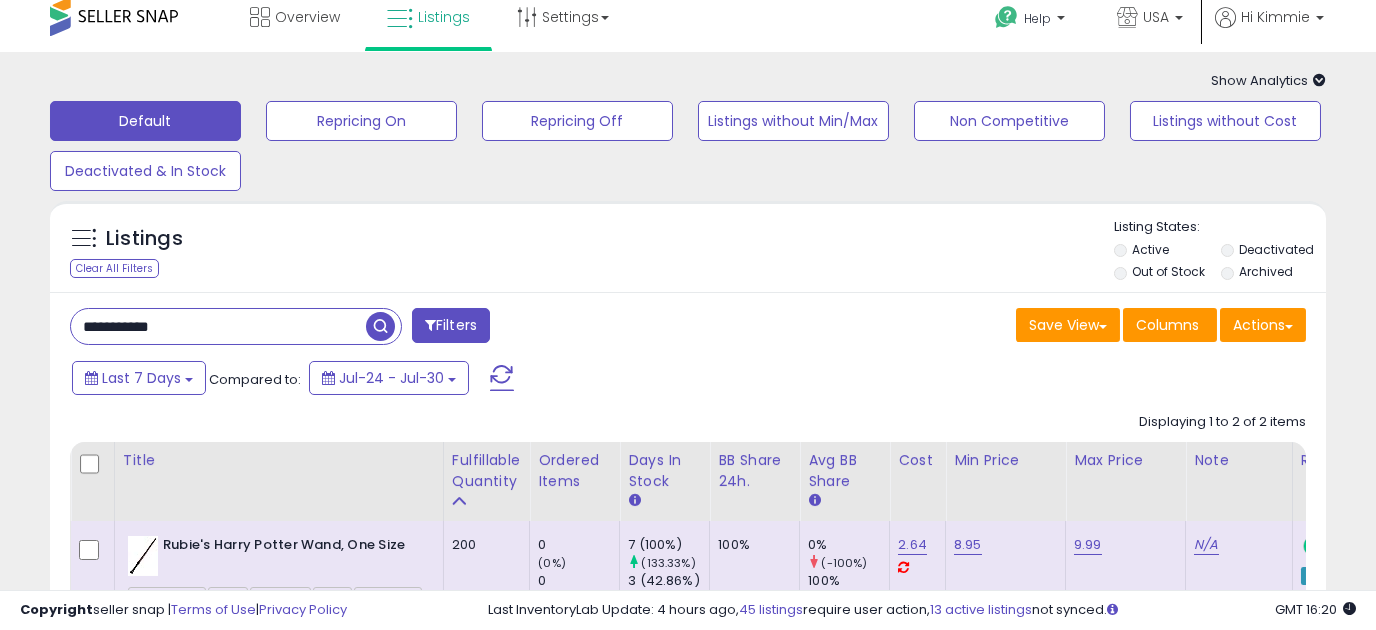 scroll, scrollTop: 0, scrollLeft: 0, axis: both 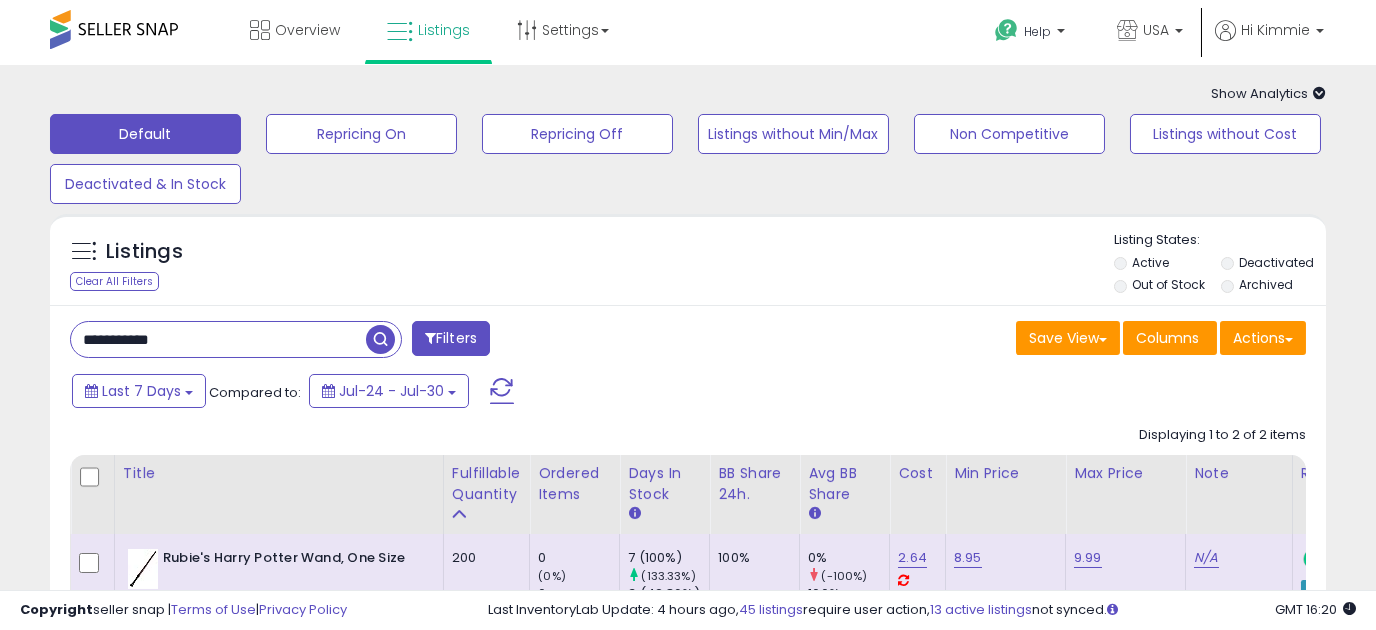 drag, startPoint x: 232, startPoint y: 335, endPoint x: -34, endPoint y: 335, distance: 266 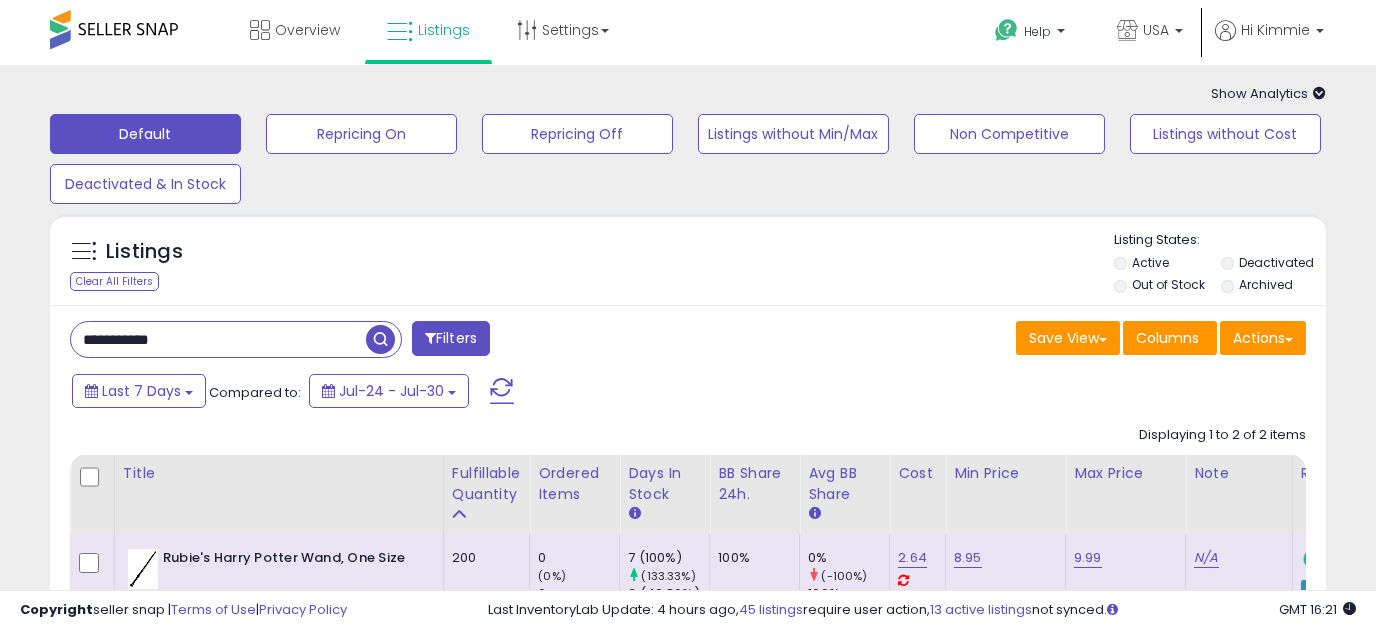 paste 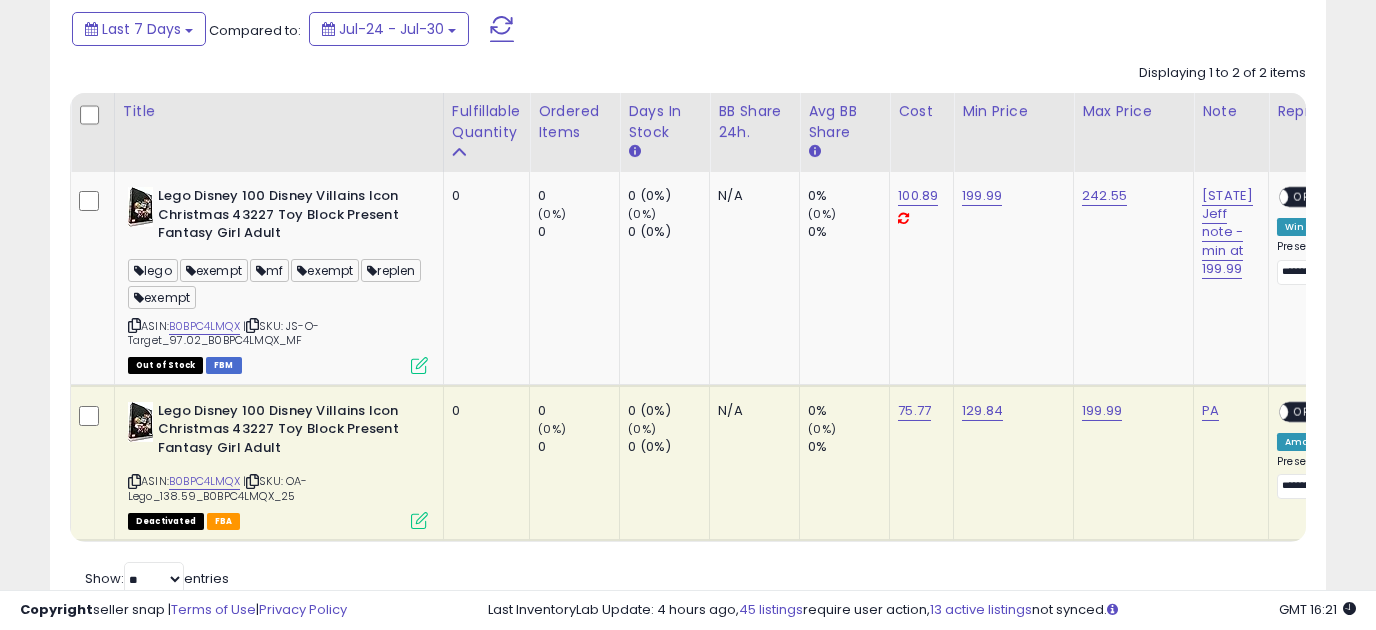 scroll, scrollTop: 375, scrollLeft: 0, axis: vertical 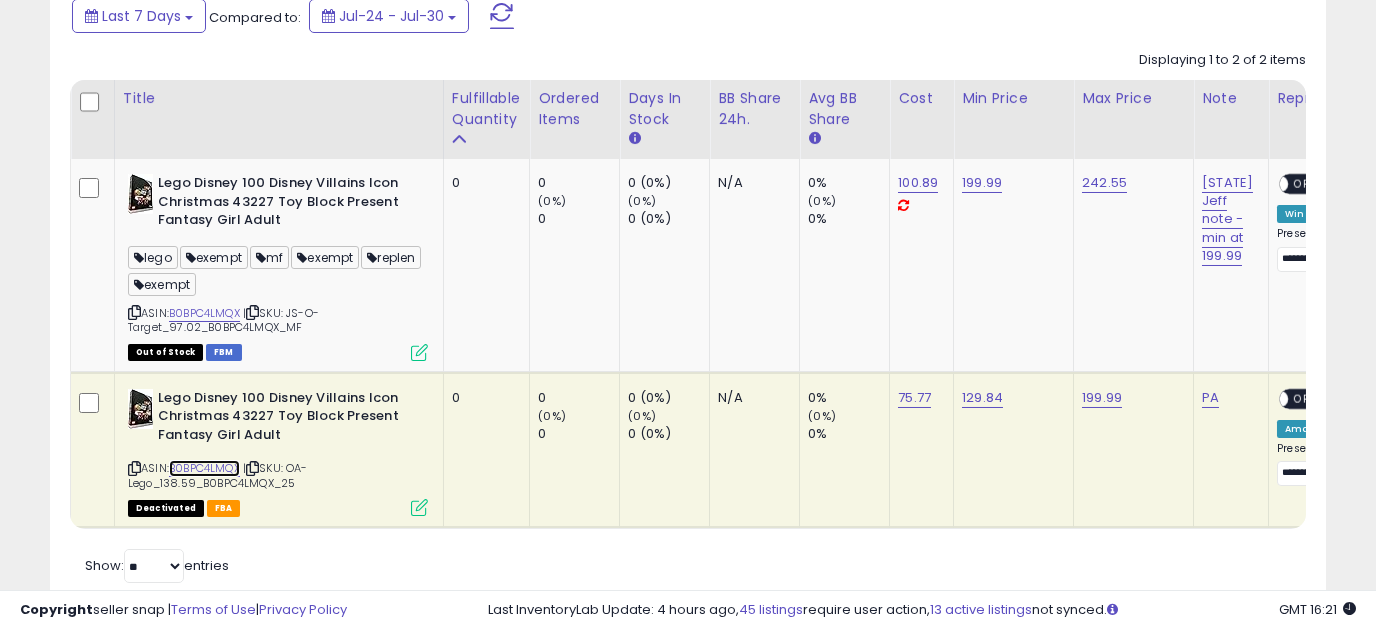 click on "B0BPC4LMQX" at bounding box center (204, 468) 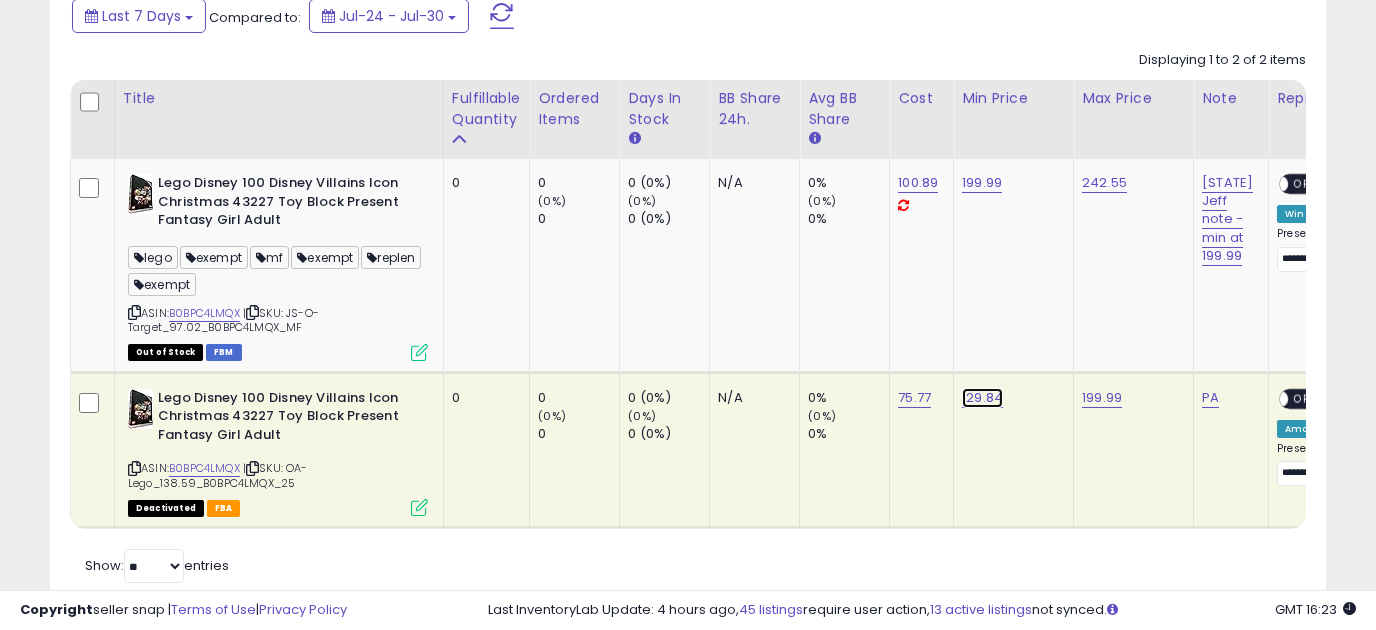click on "129.84" at bounding box center (982, 398) 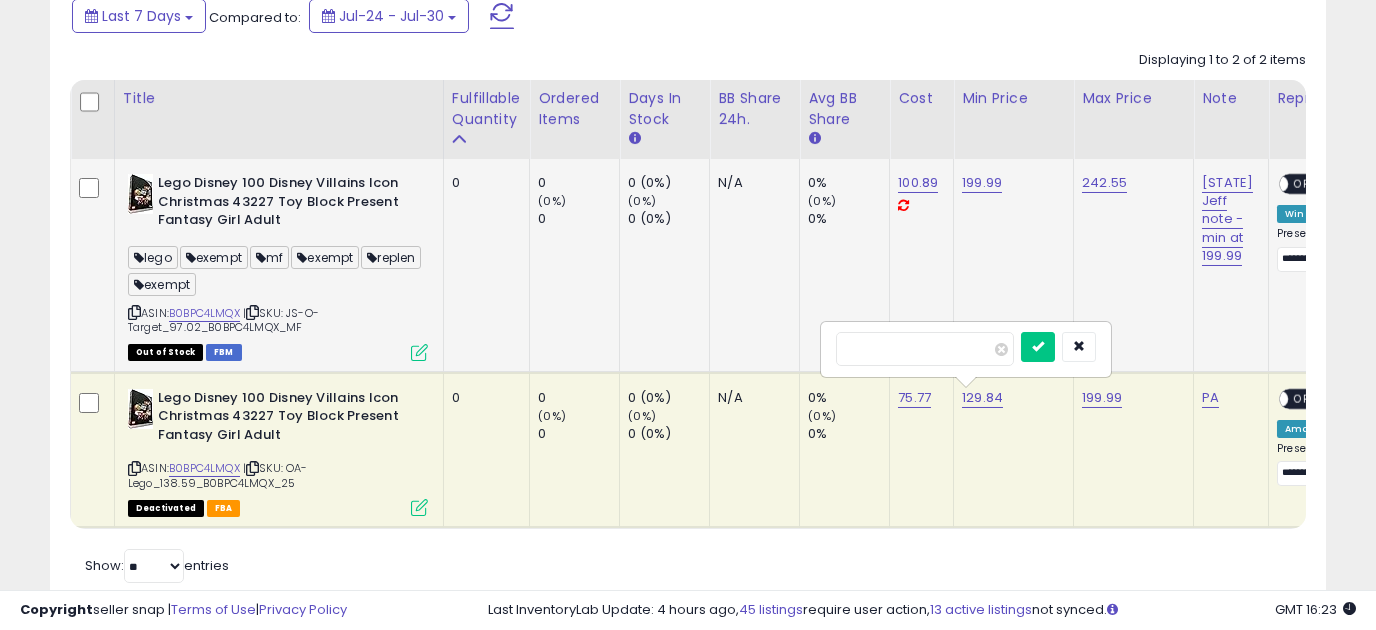 drag, startPoint x: 959, startPoint y: 351, endPoint x: 733, endPoint y: 353, distance: 226.00885 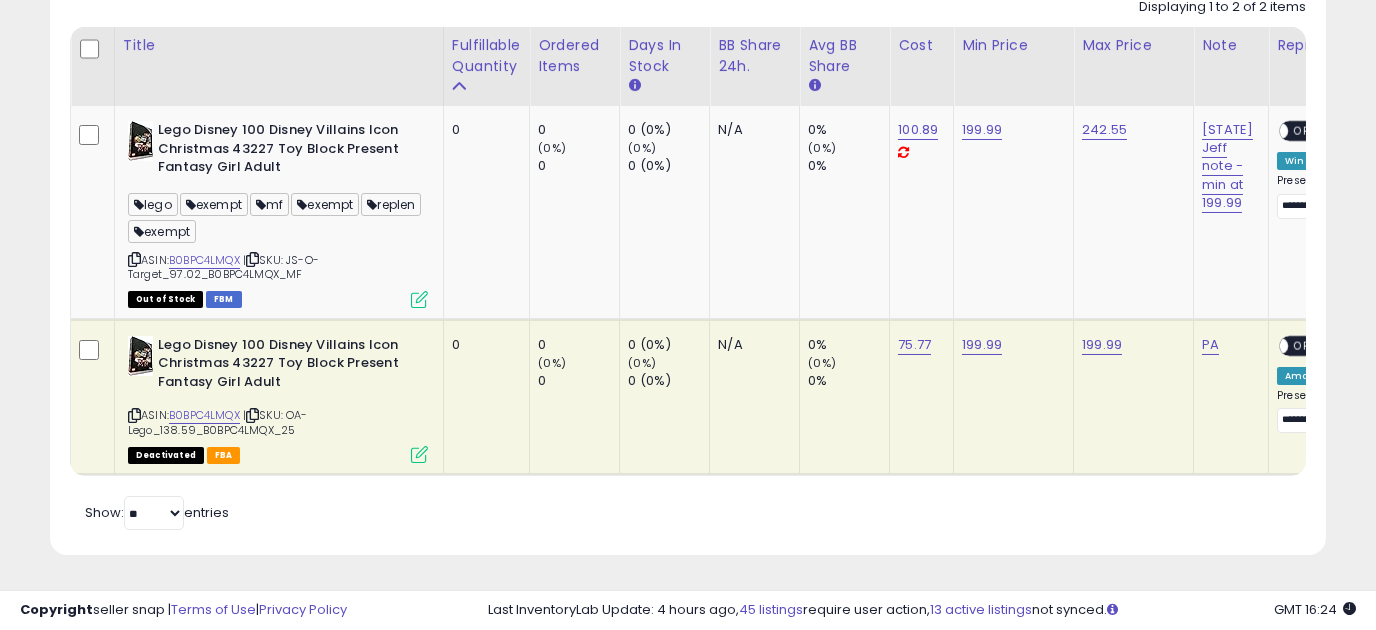 scroll, scrollTop: 445, scrollLeft: 0, axis: vertical 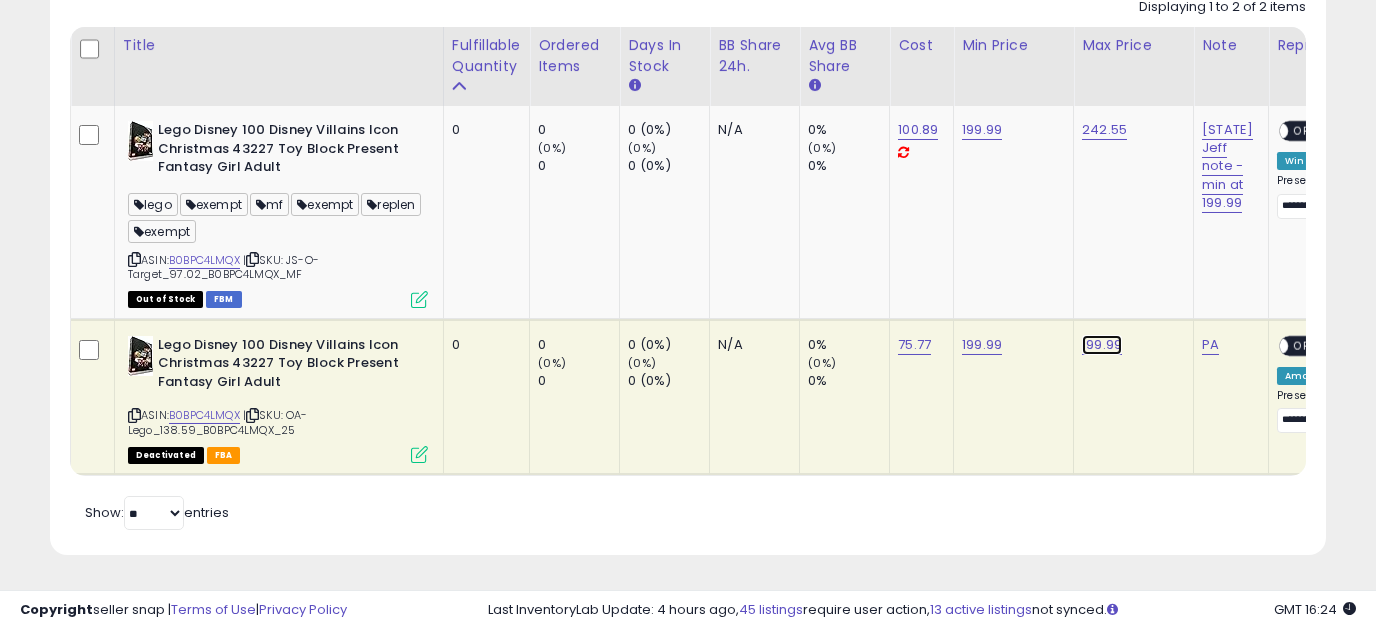 click on "199.99" at bounding box center (1102, 345) 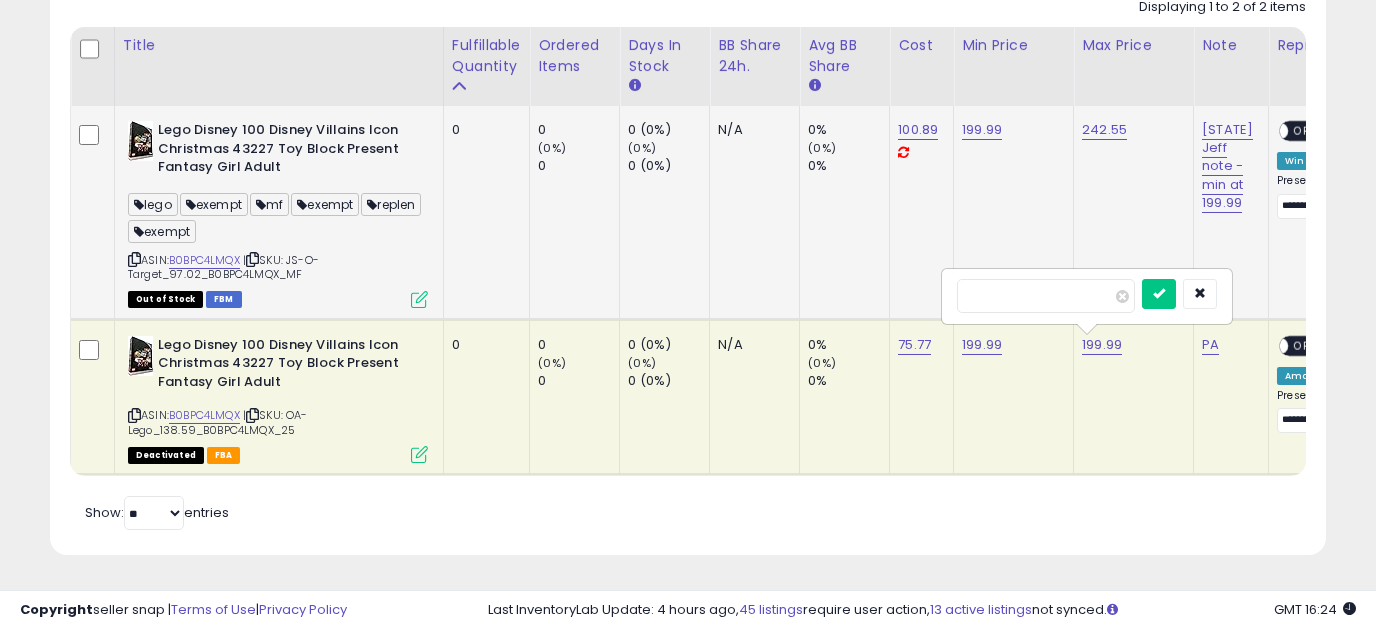 drag, startPoint x: 1077, startPoint y: 283, endPoint x: 731, endPoint y: 276, distance: 346.0708 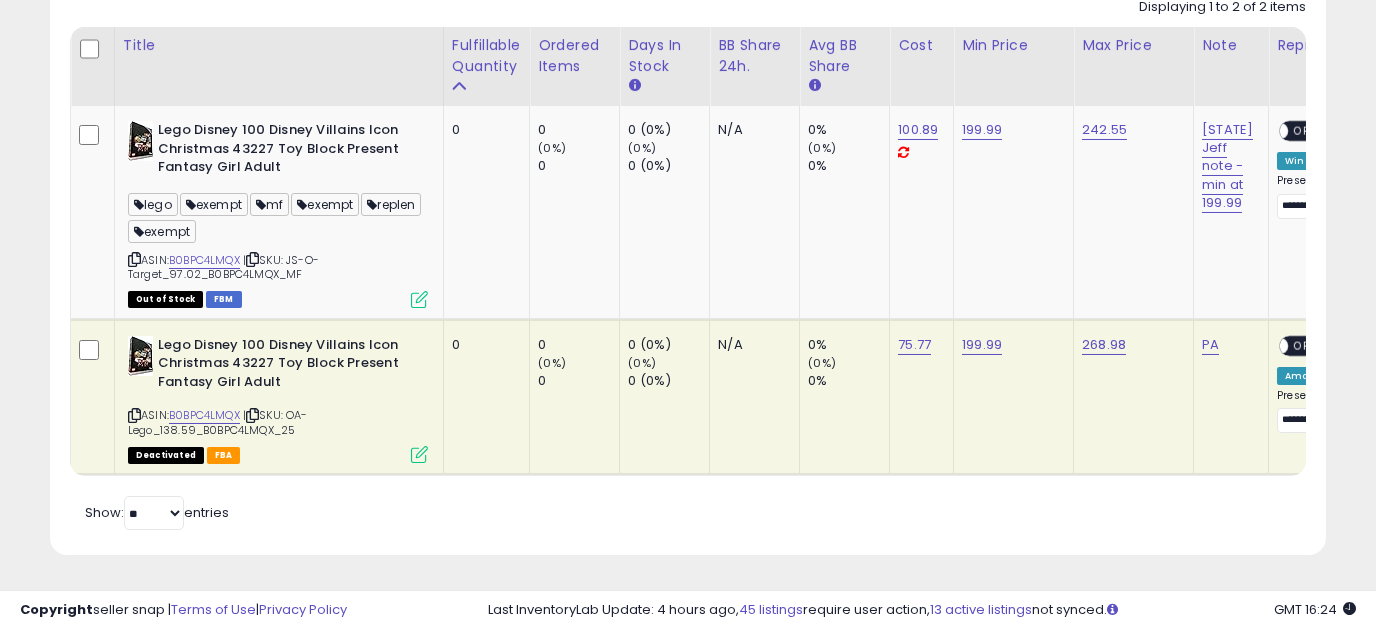 scroll, scrollTop: 0, scrollLeft: 89, axis: horizontal 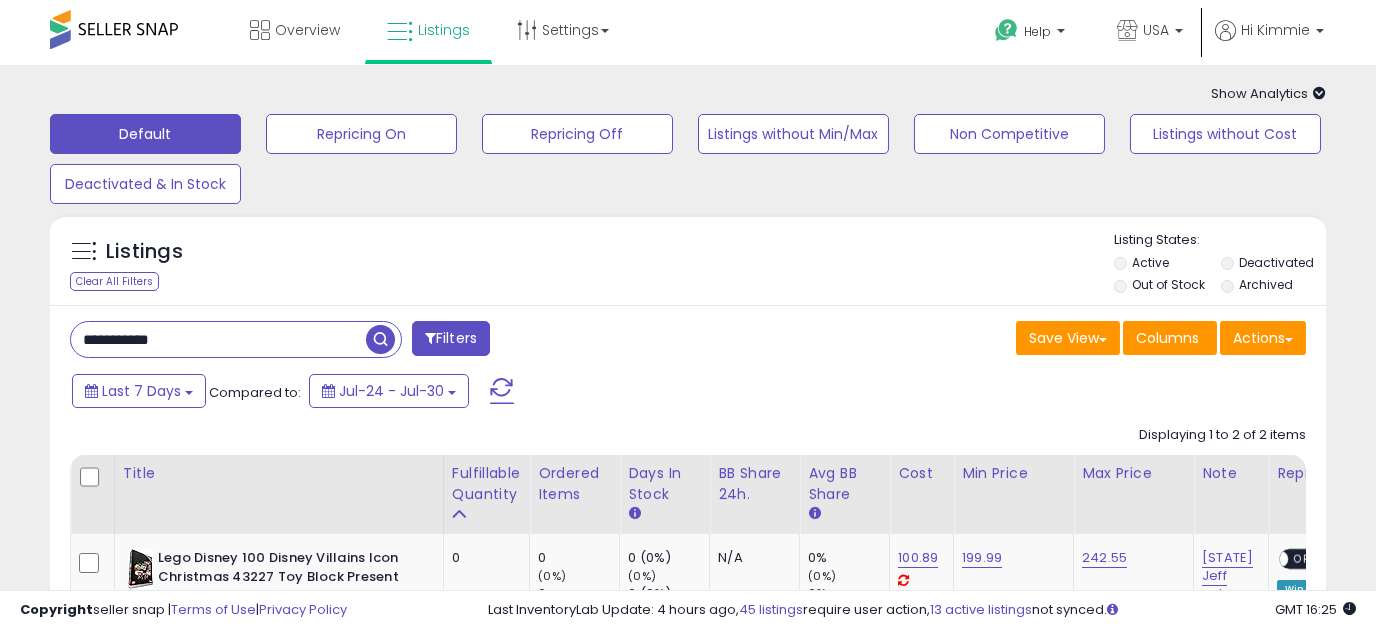 drag, startPoint x: 210, startPoint y: 327, endPoint x: -16, endPoint y: 316, distance: 226.26755 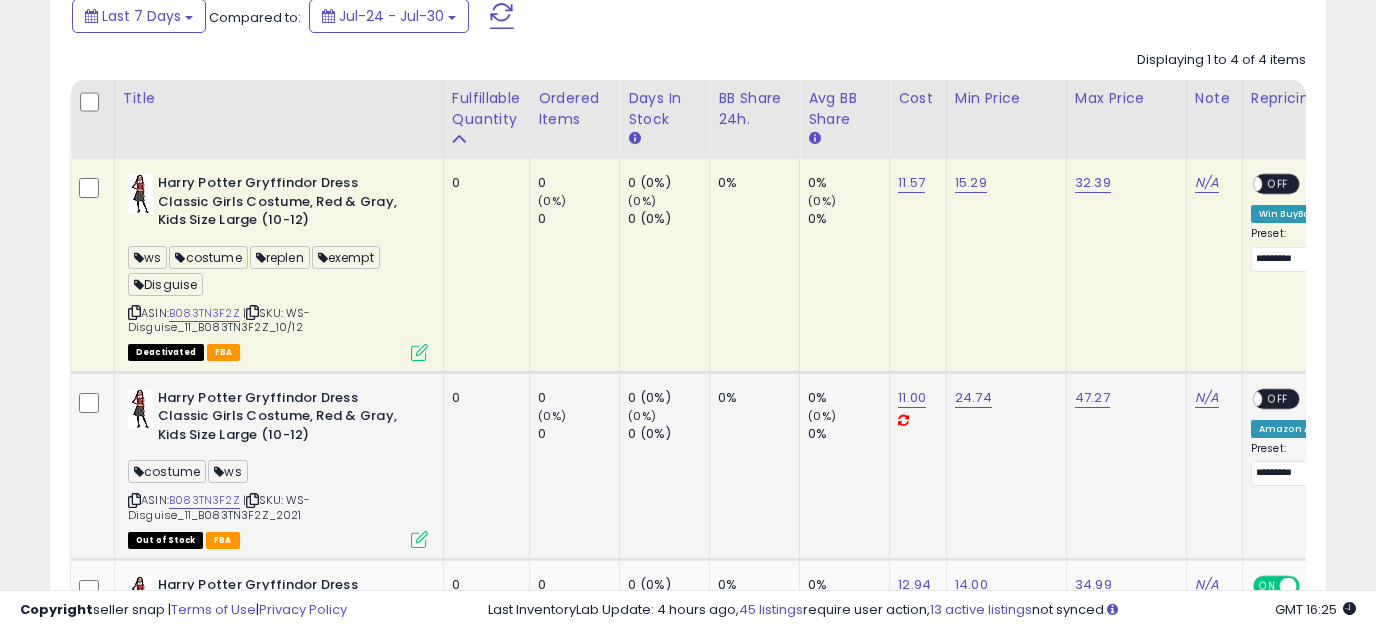 scroll, scrollTop: 625, scrollLeft: 0, axis: vertical 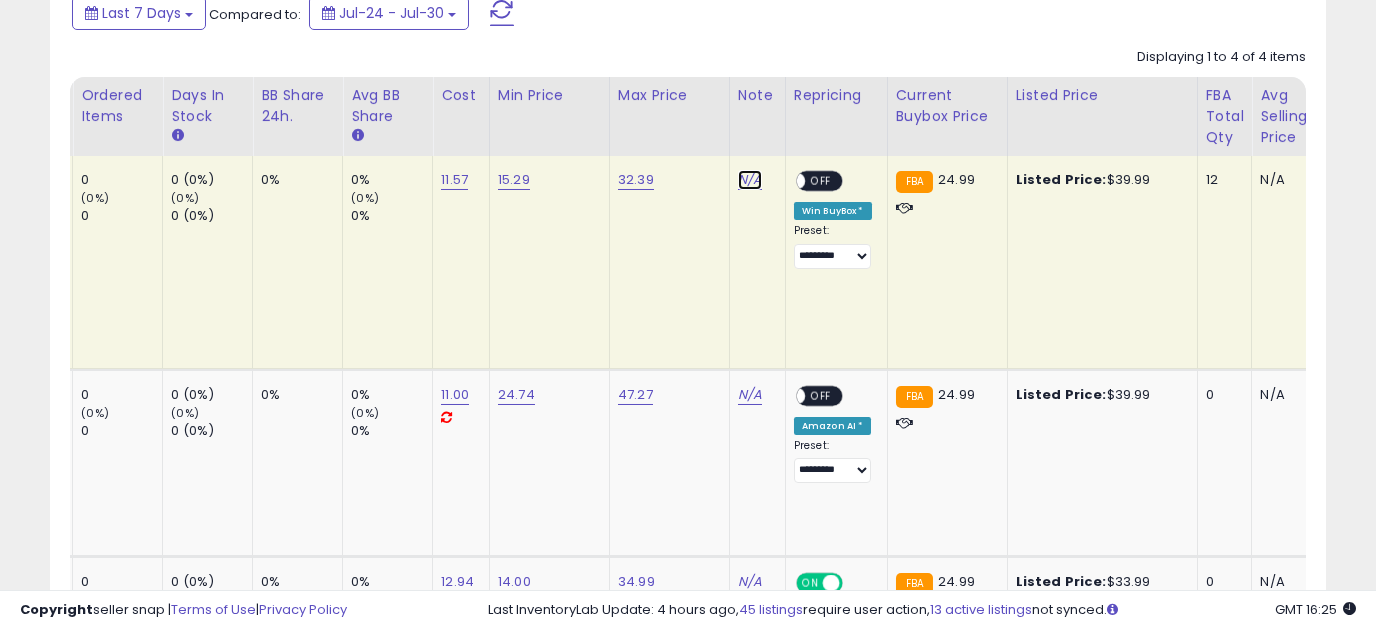 click on "N/A" at bounding box center (750, 180) 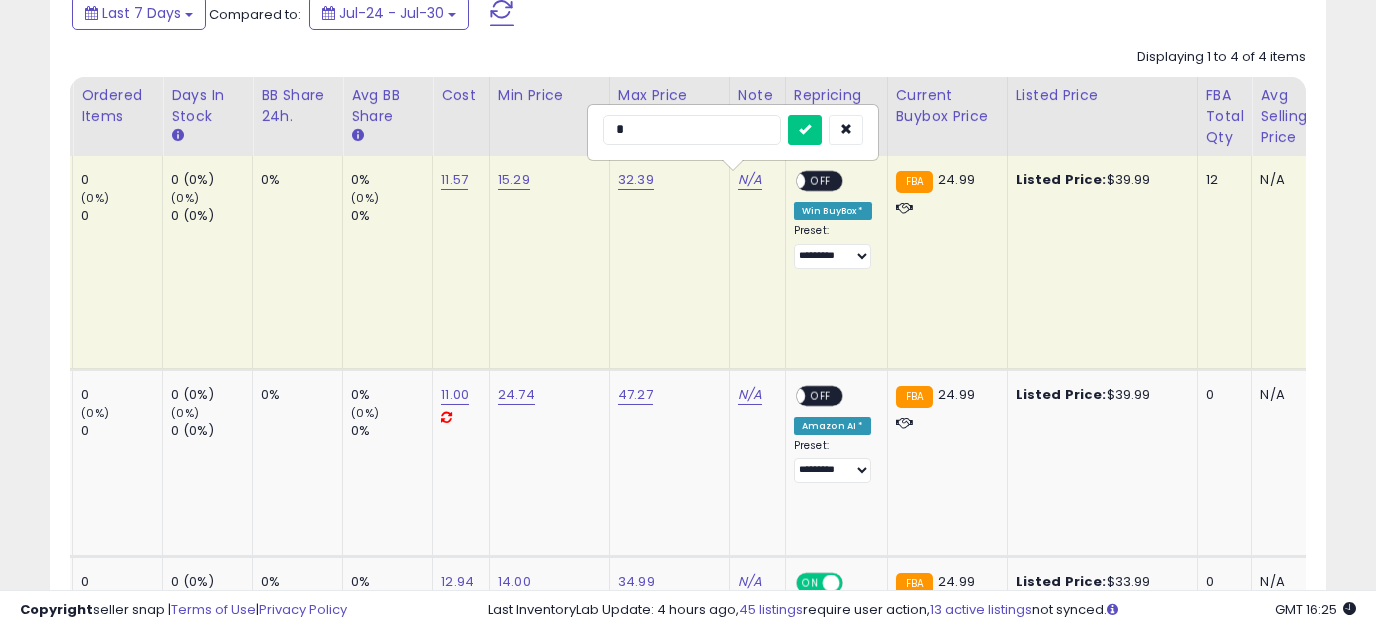 type on "**" 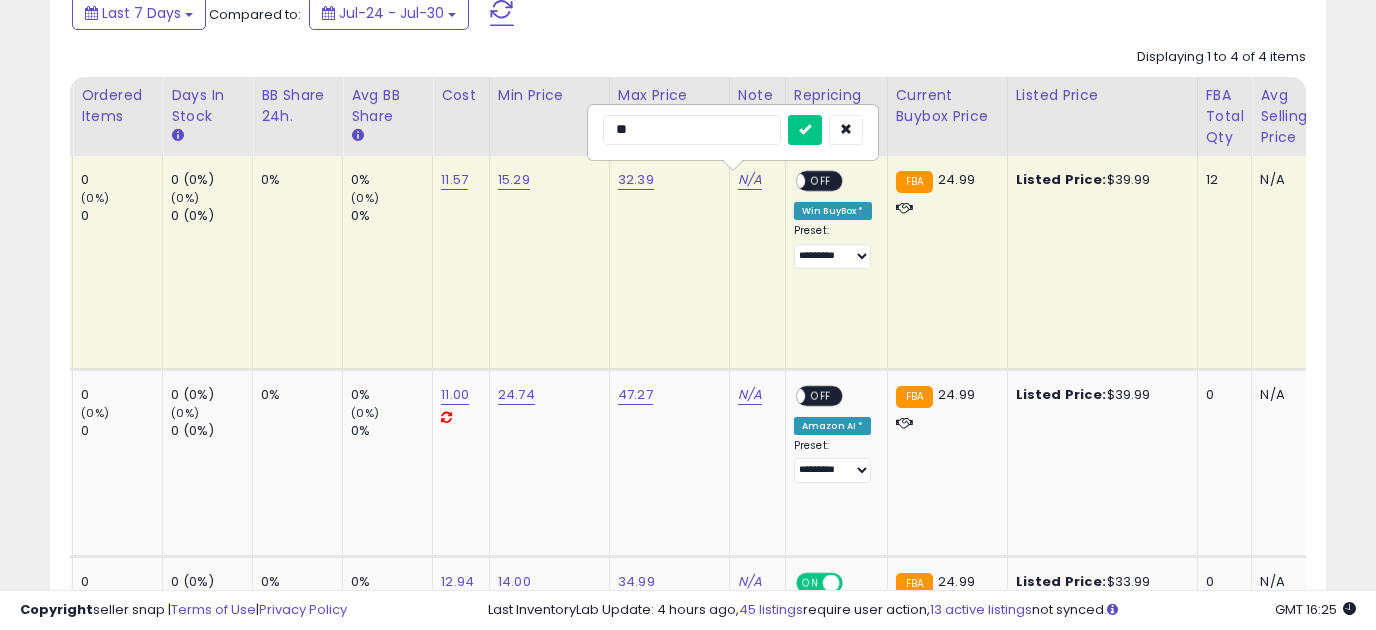click at bounding box center [805, 130] 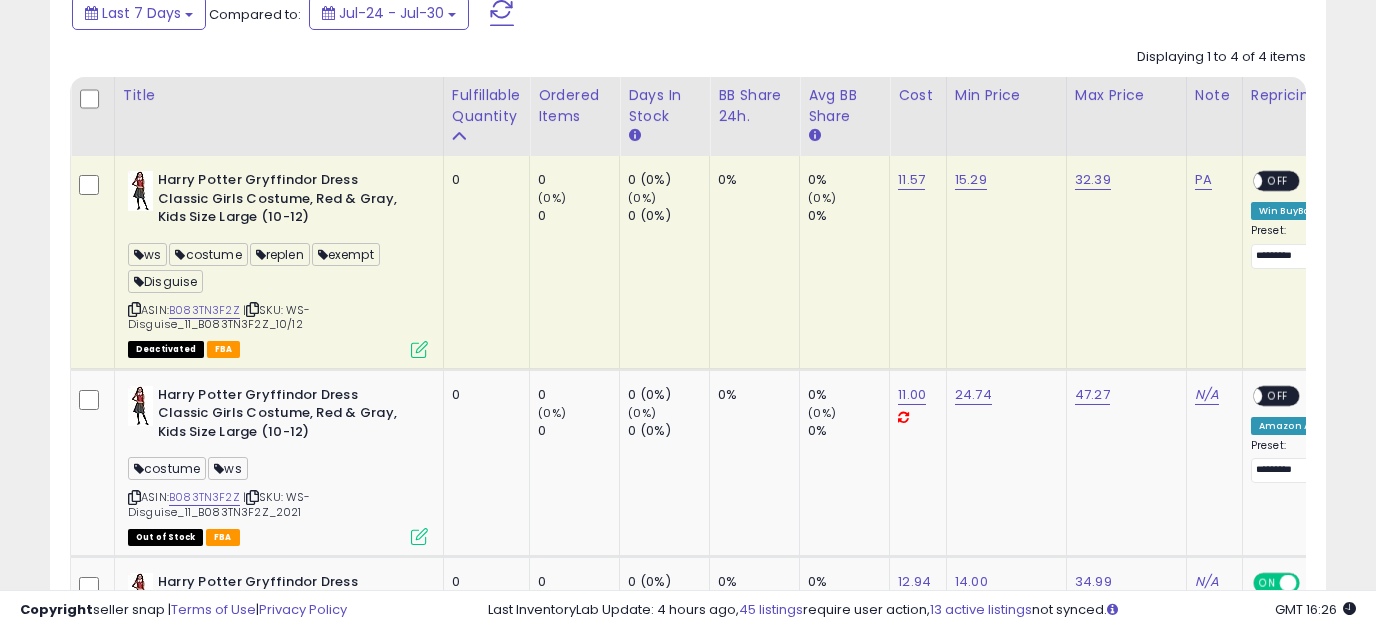 scroll, scrollTop: 0, scrollLeft: 157, axis: horizontal 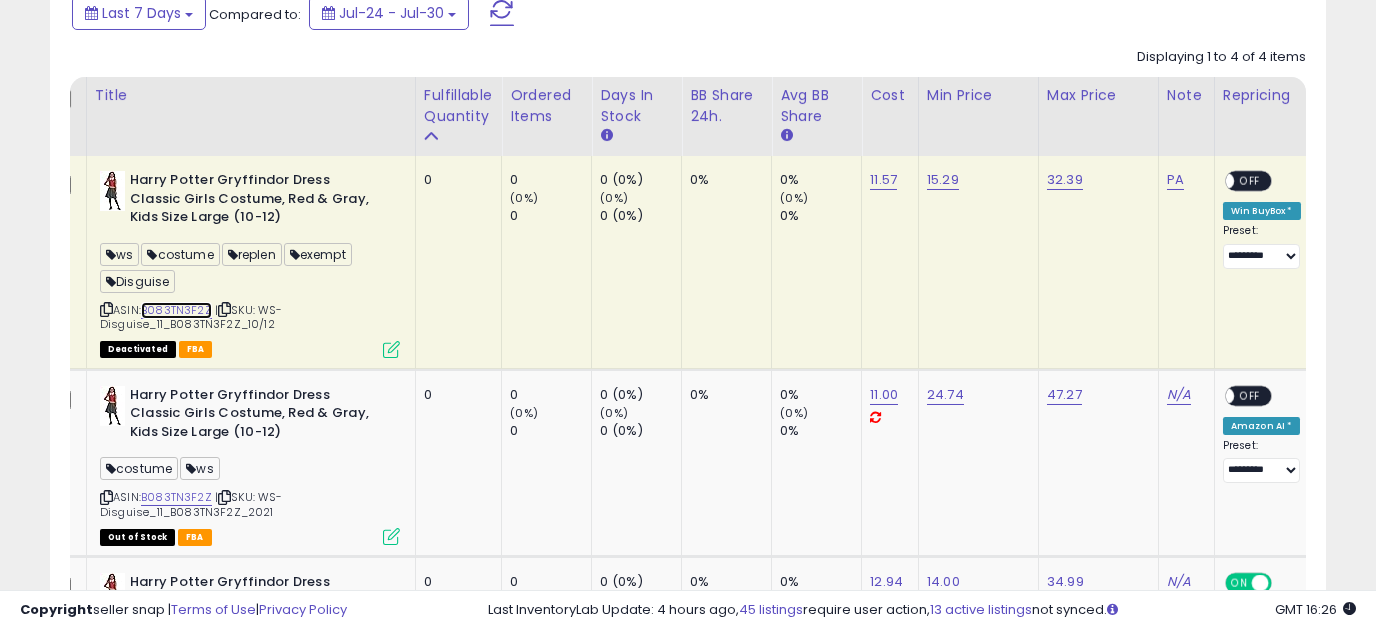 click on "B083TN3F2Z" at bounding box center [176, 310] 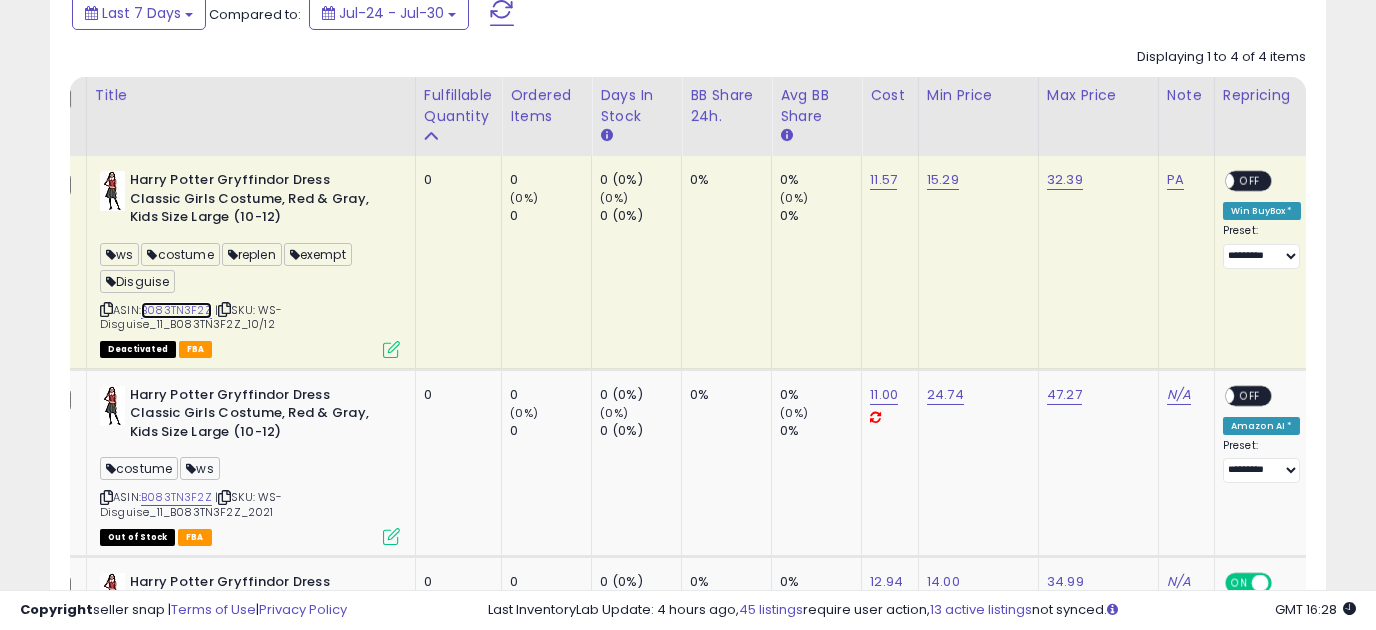 scroll, scrollTop: 0, scrollLeft: 260, axis: horizontal 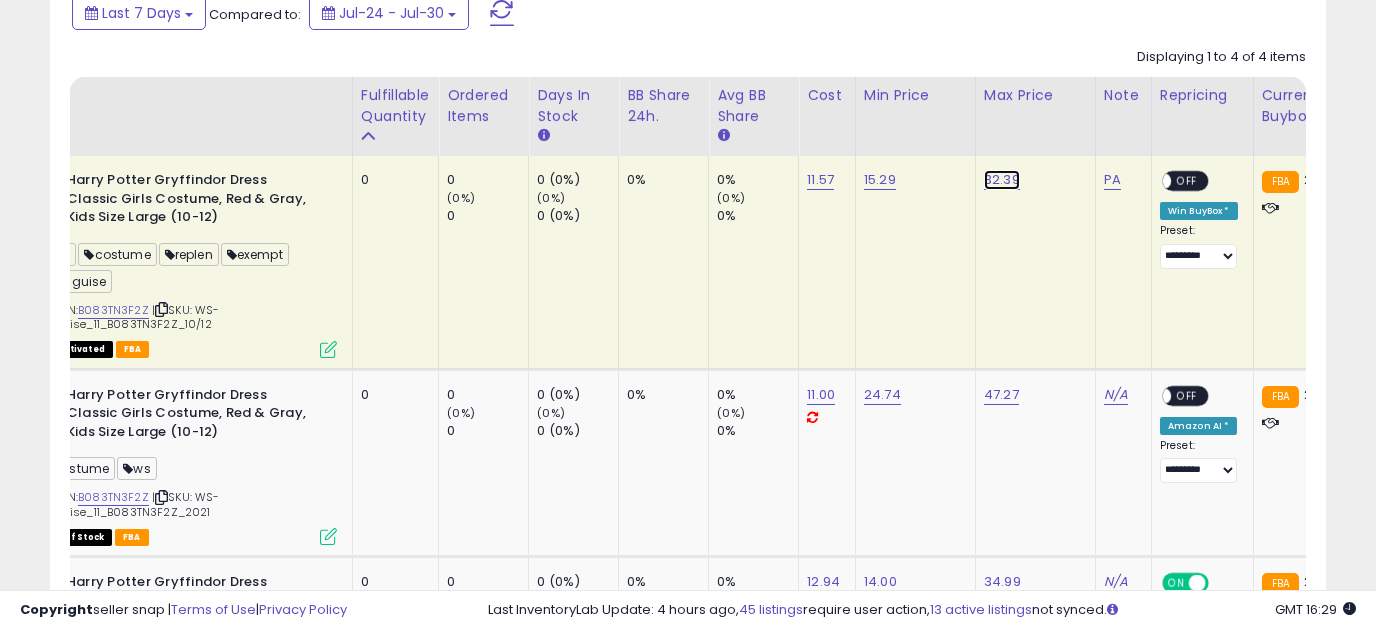 click on "32.39" at bounding box center (1002, 180) 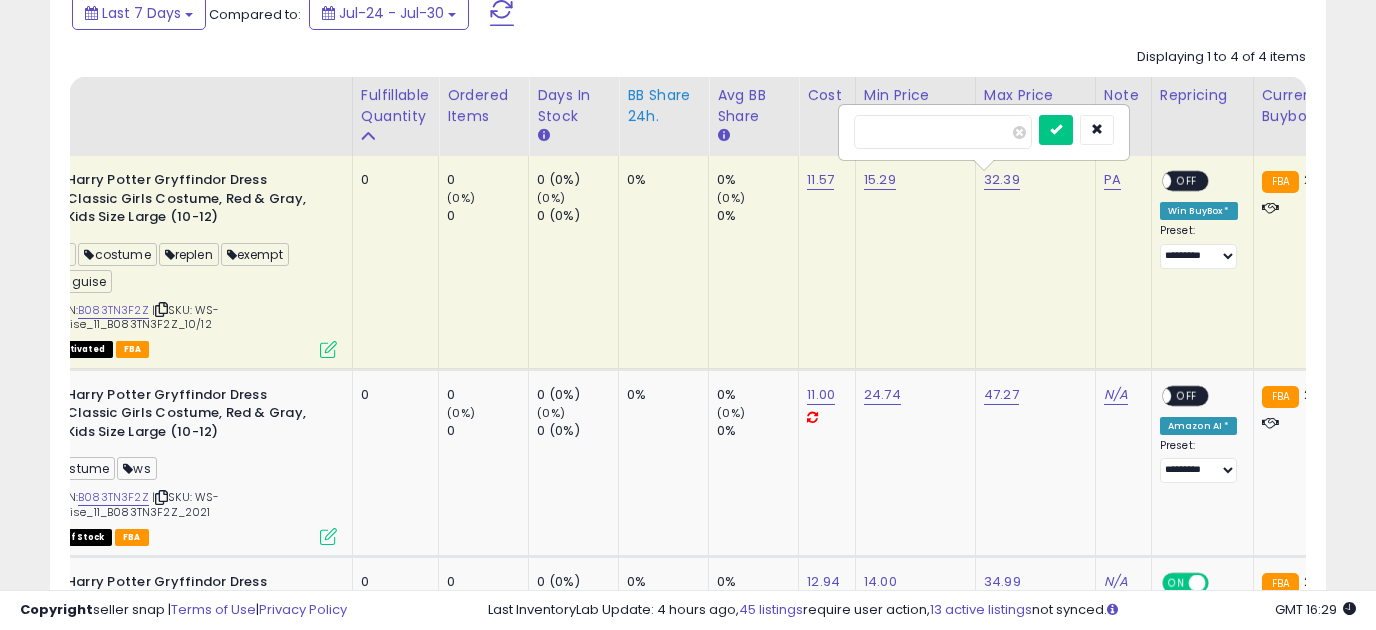 drag, startPoint x: 979, startPoint y: 135, endPoint x: 660, endPoint y: 128, distance: 319.07678 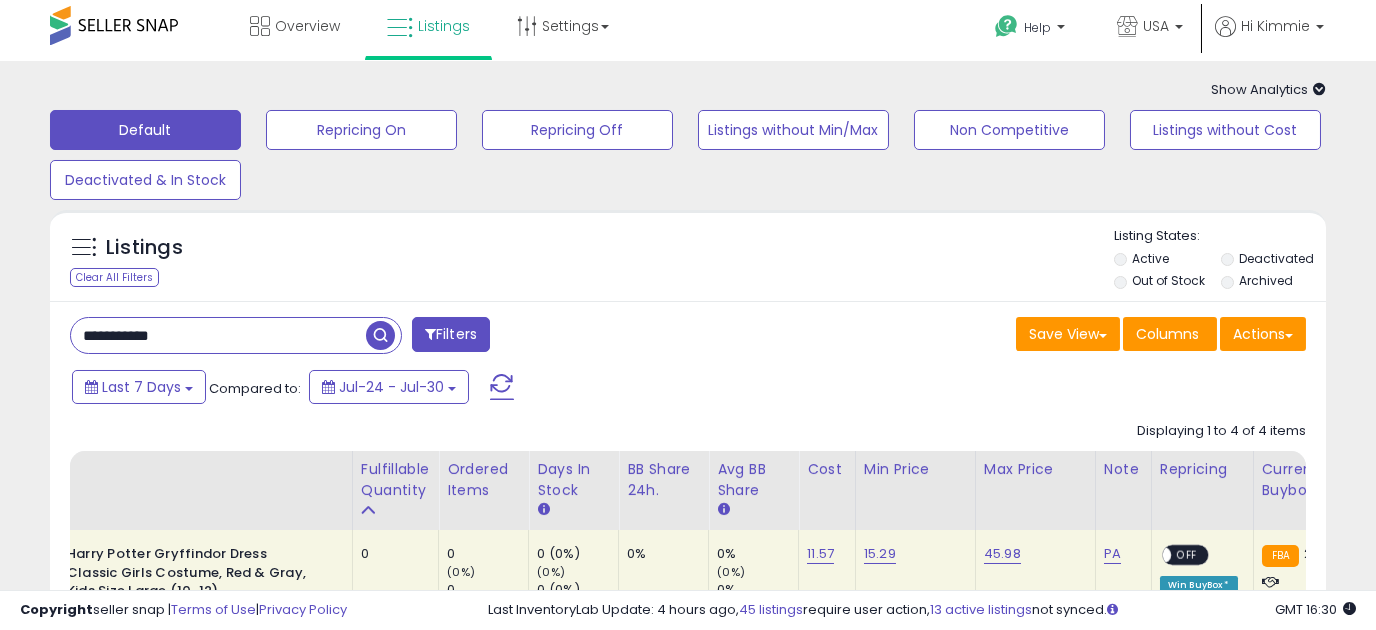 scroll, scrollTop: 0, scrollLeft: 0, axis: both 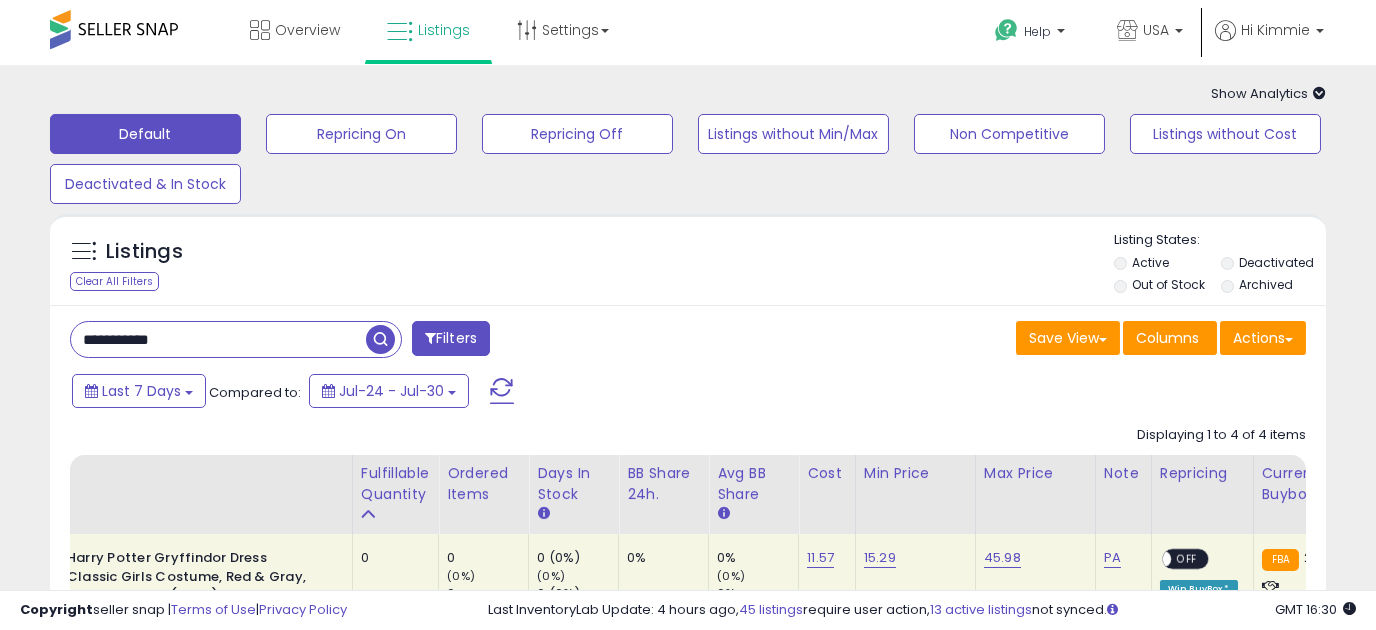 drag, startPoint x: 202, startPoint y: 341, endPoint x: -3, endPoint y: 342, distance: 205.00244 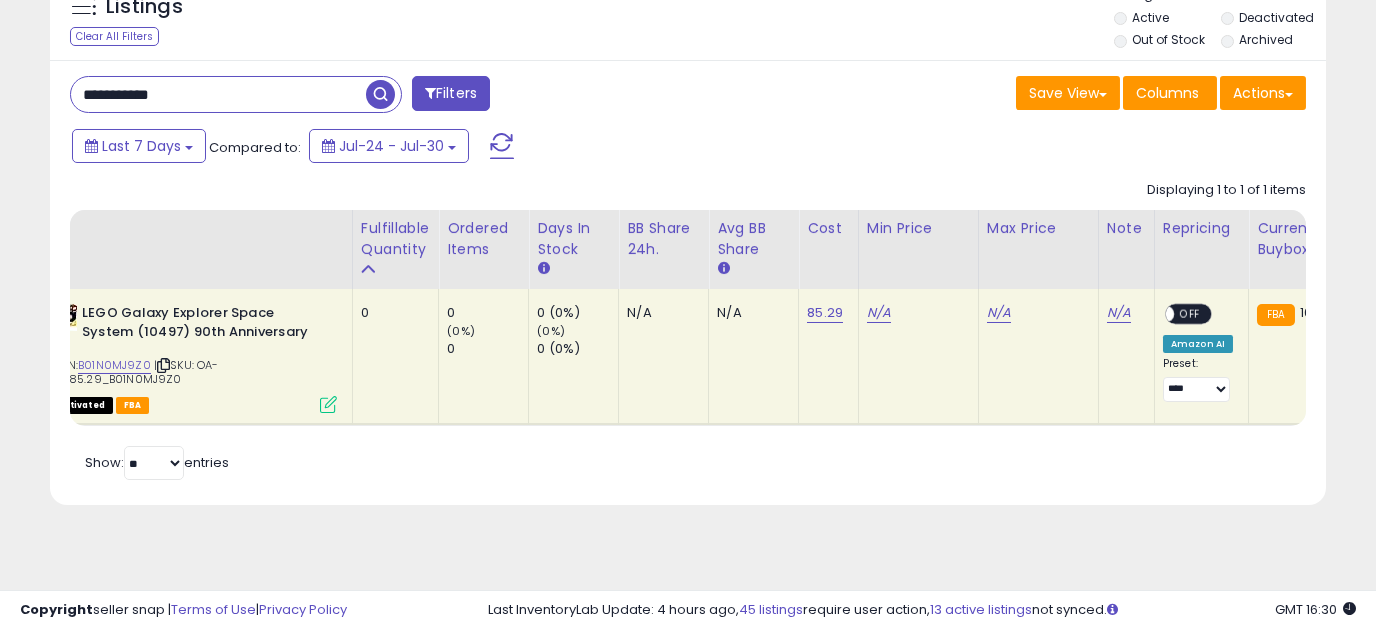 scroll, scrollTop: 250, scrollLeft: 0, axis: vertical 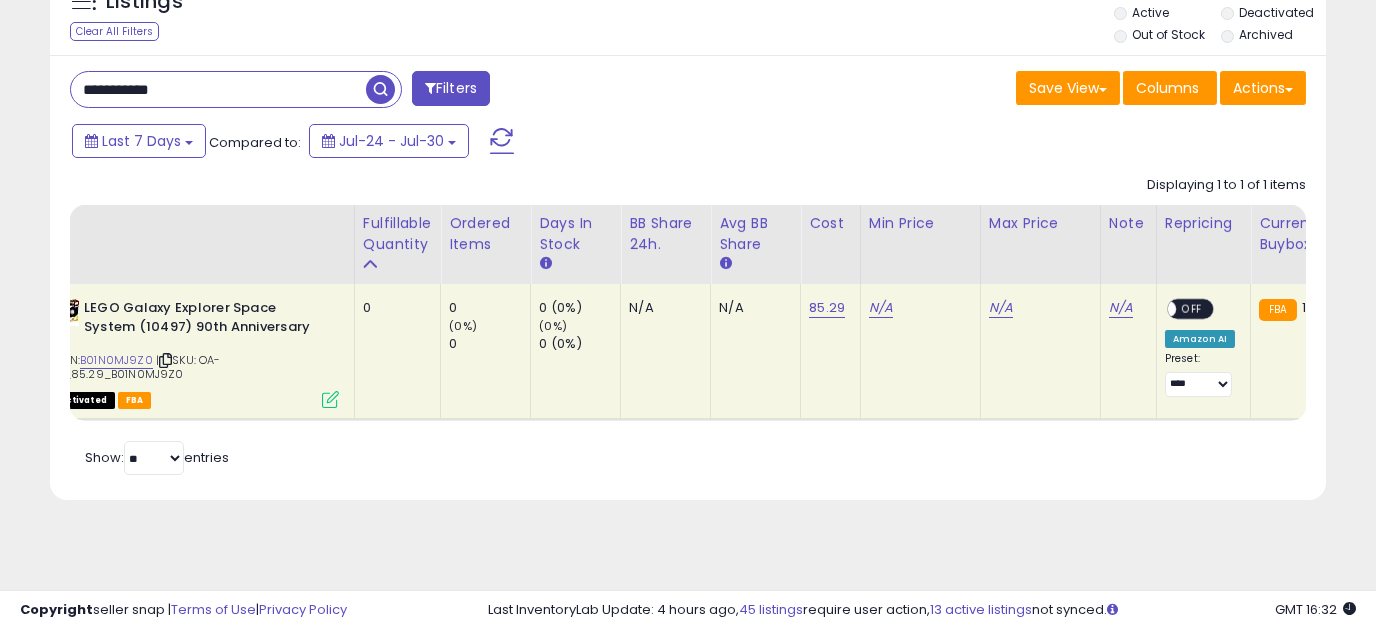 click on "N/A" 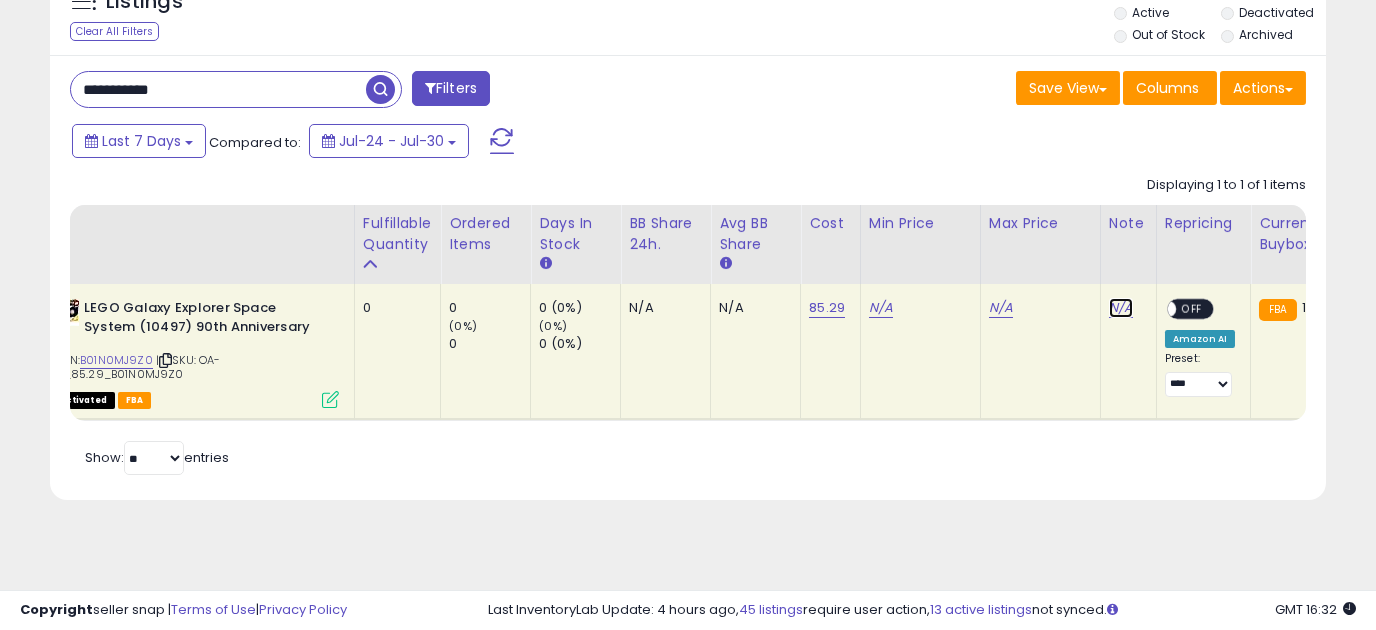 click on "N/A" at bounding box center [1121, 308] 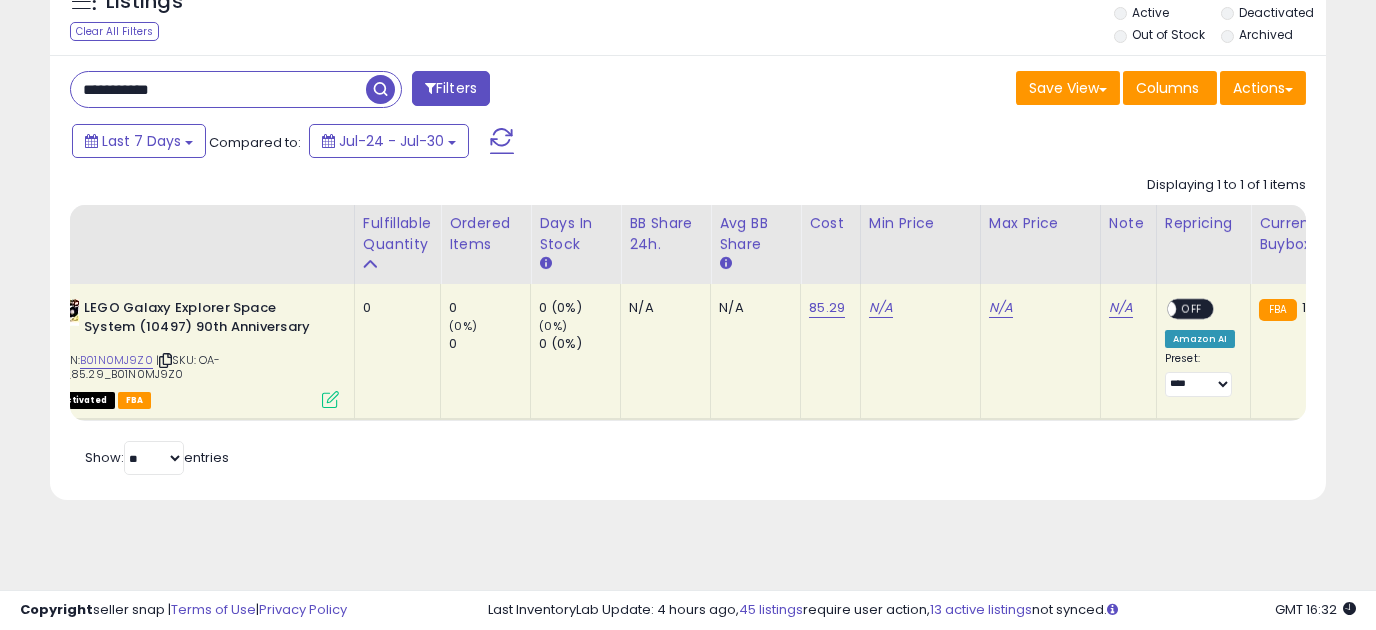 scroll, scrollTop: 0, scrollLeft: 102, axis: horizontal 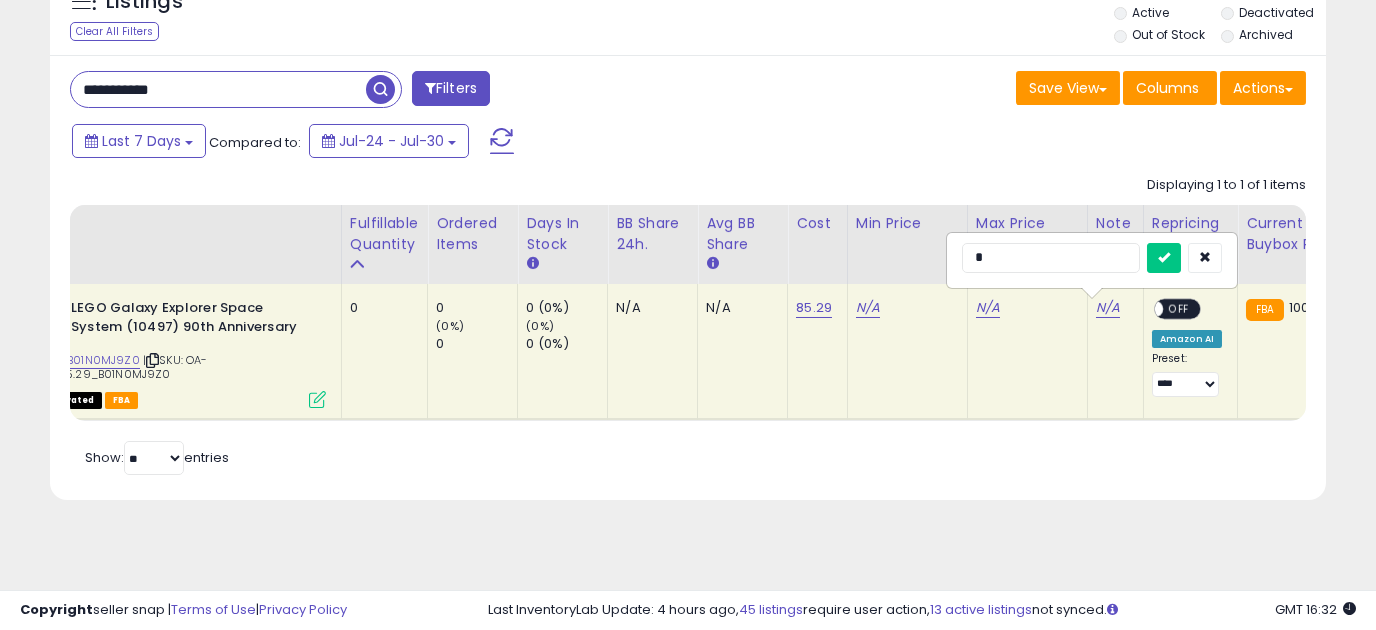 type on "**" 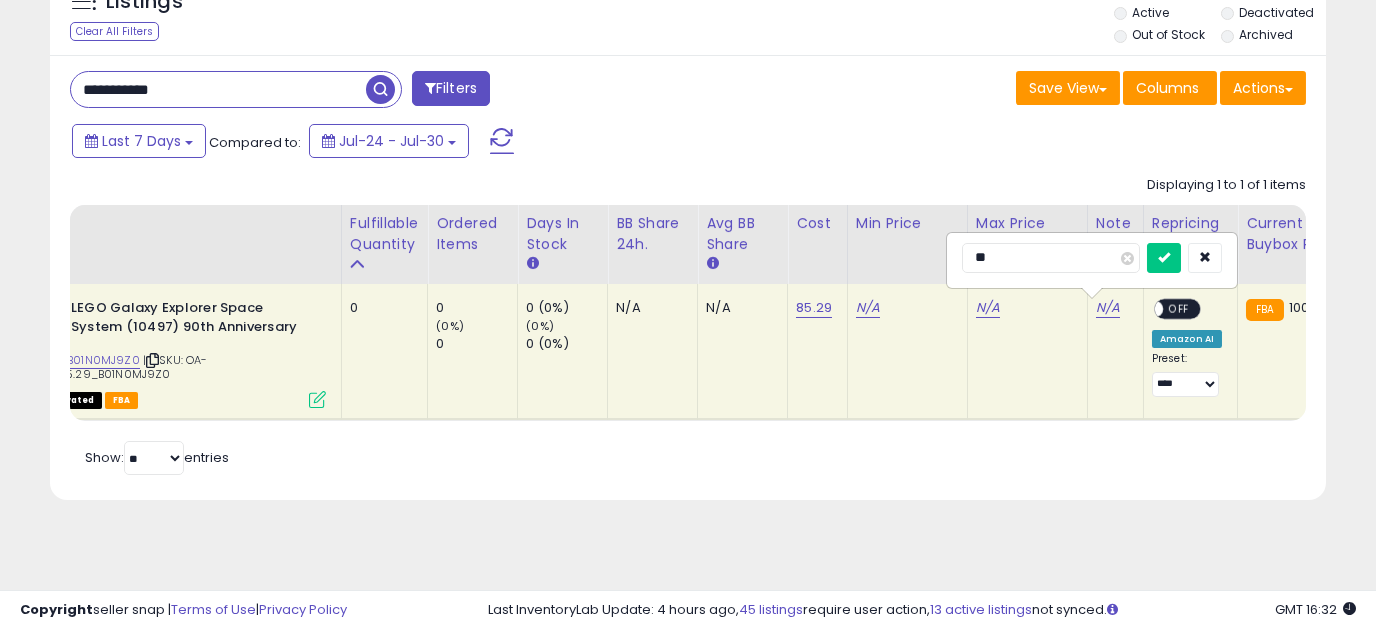click at bounding box center [1164, 258] 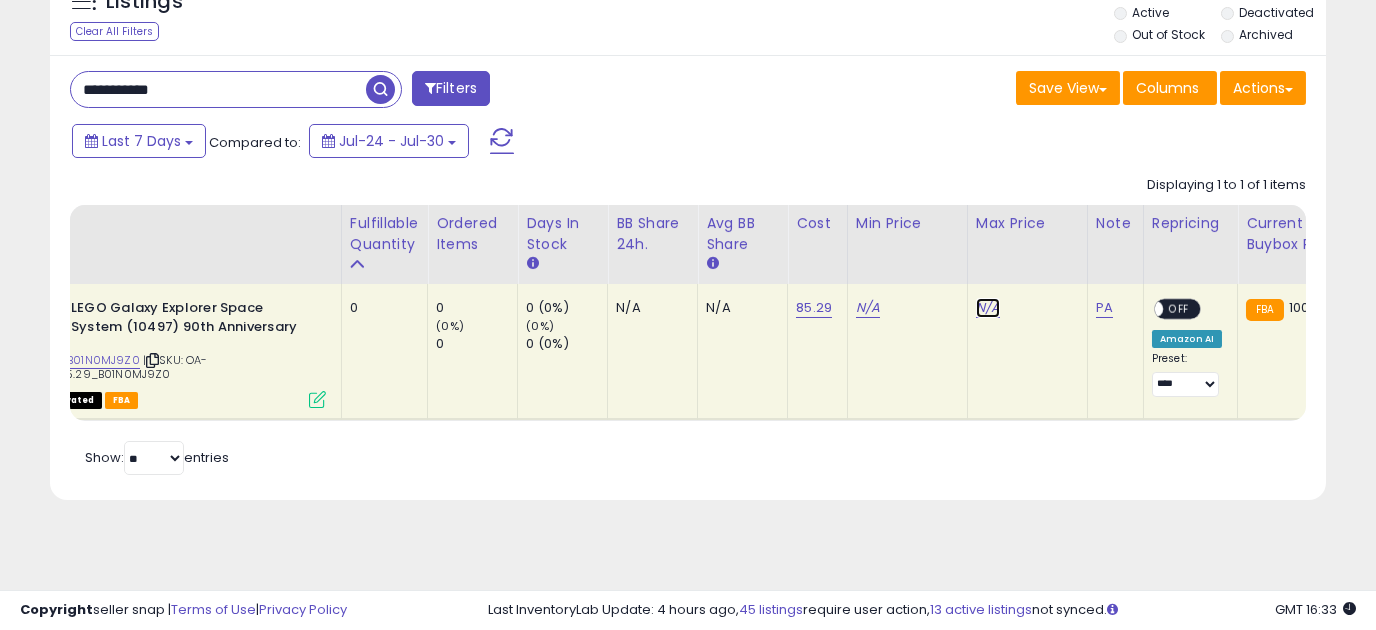 click on "N/A" at bounding box center [988, 308] 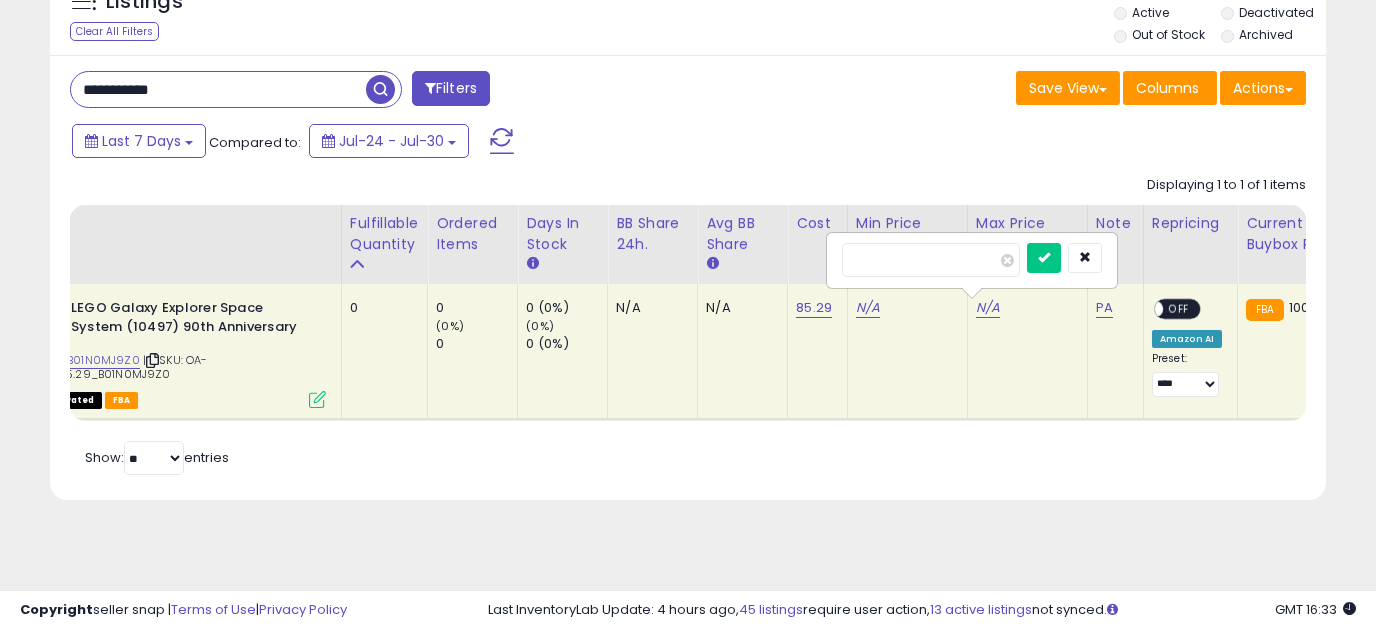 type on "******" 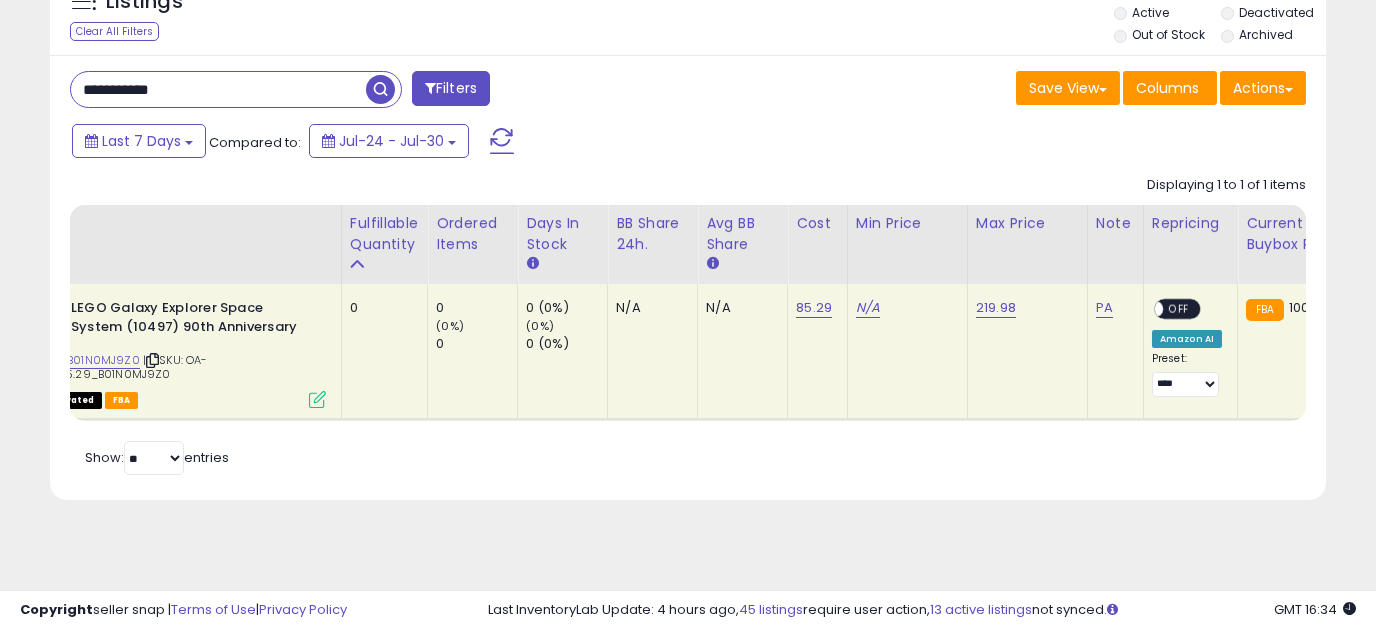 drag, startPoint x: 222, startPoint y: 93, endPoint x: -3, endPoint y: 78, distance: 225.49945 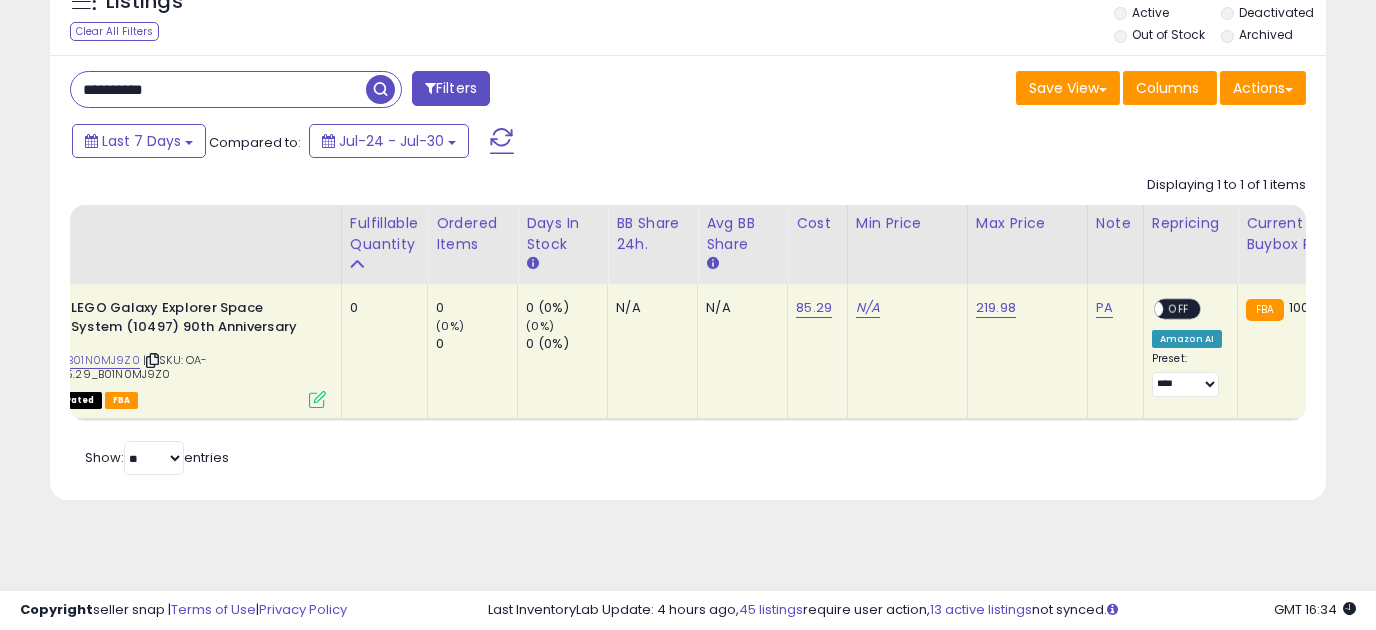 type on "**********" 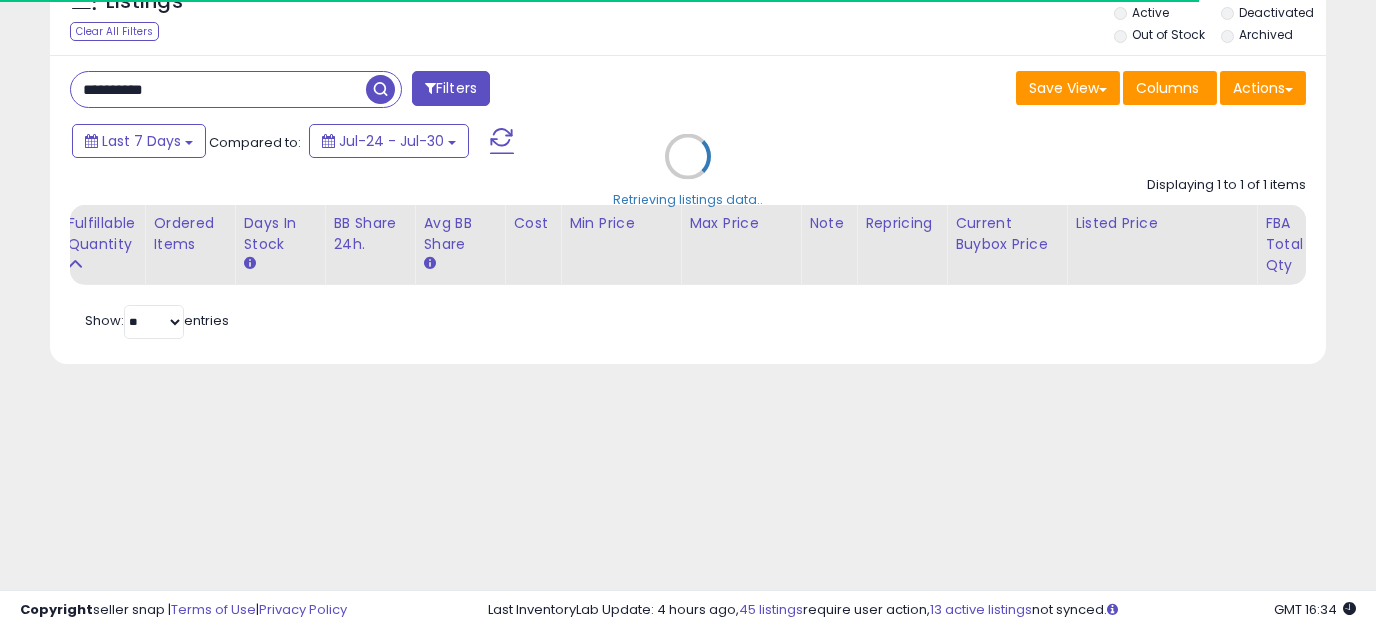select on "*" 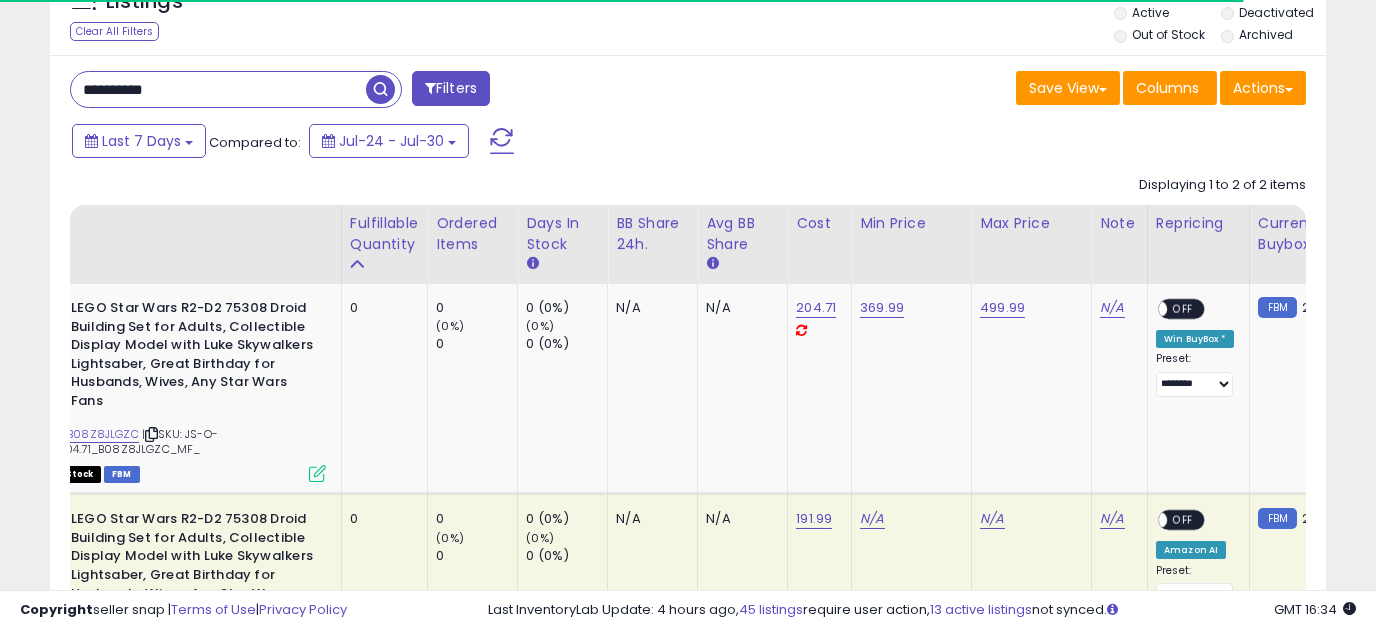 click on "Filters" at bounding box center [451, 88] 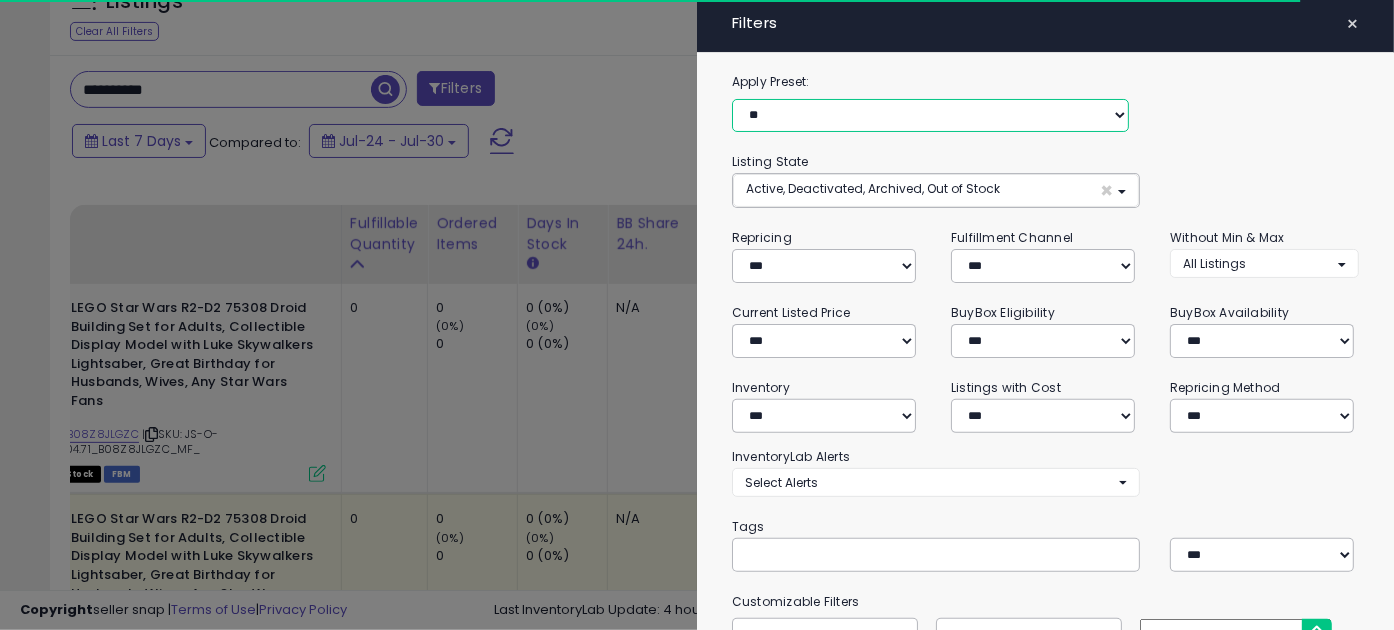 click on "**********" at bounding box center (930, 116) 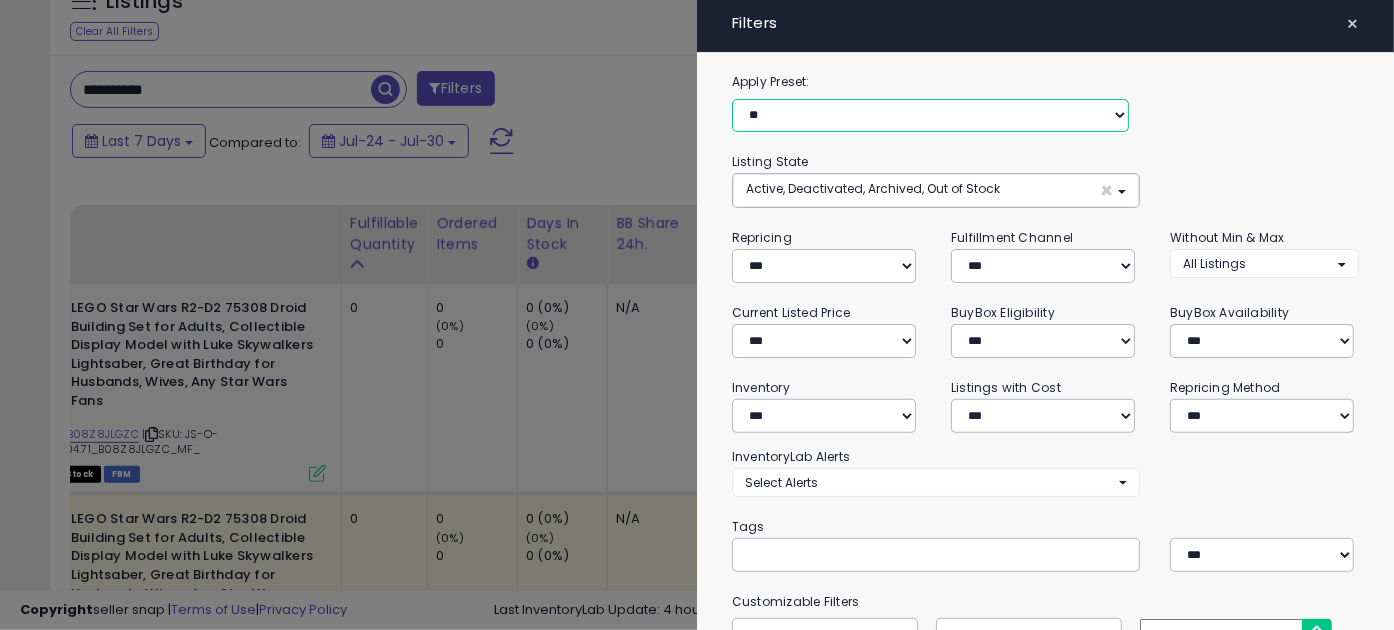 select on "**********" 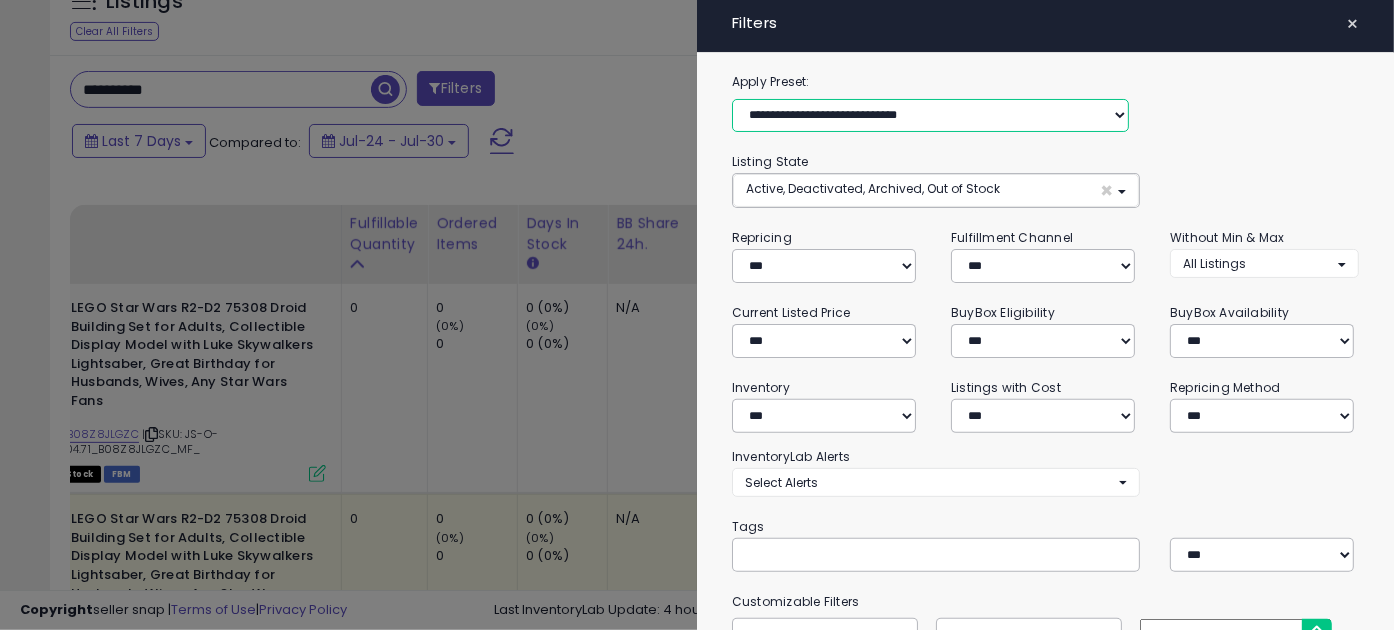 click on "**********" at bounding box center (930, 116) 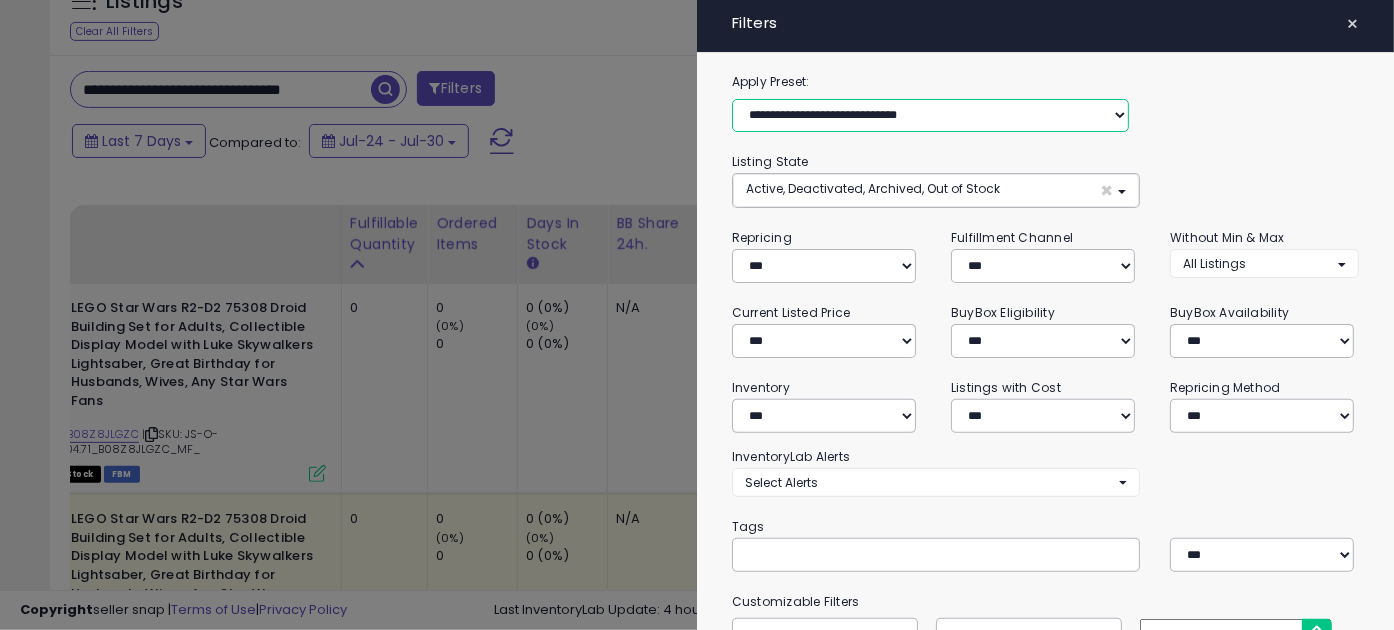select on "*" 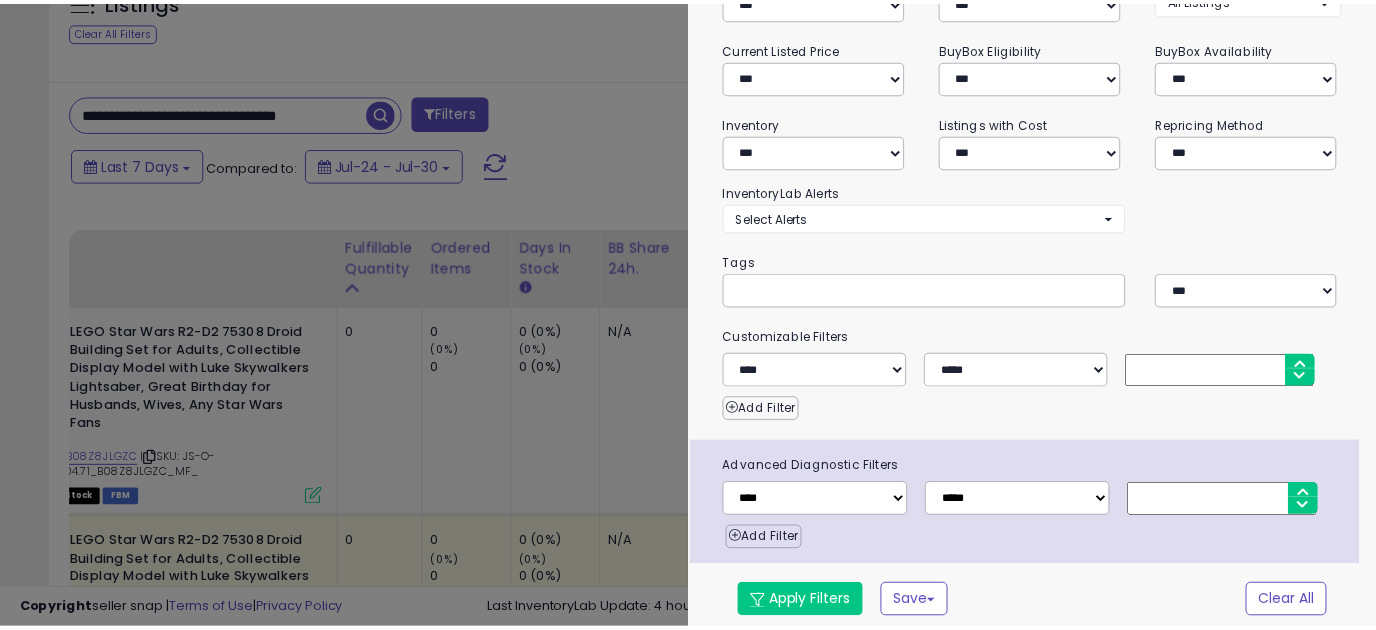 scroll, scrollTop: 268, scrollLeft: 0, axis: vertical 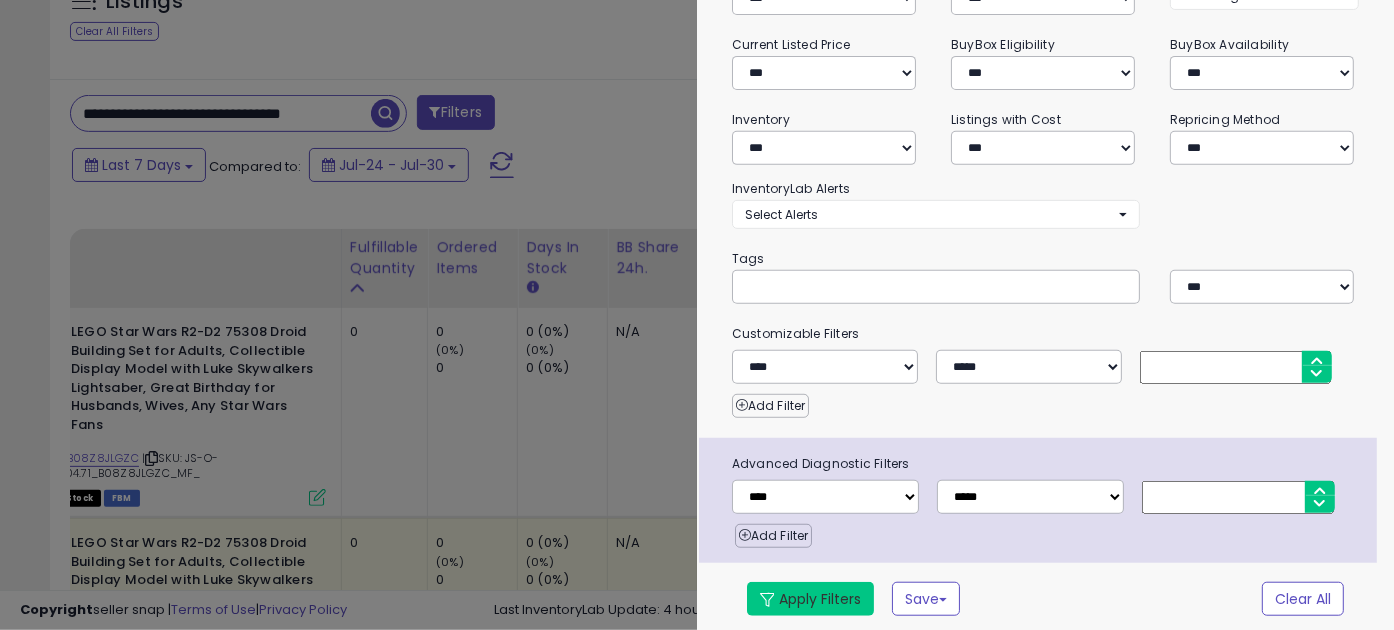click on "Apply Filters" at bounding box center [810, 599] 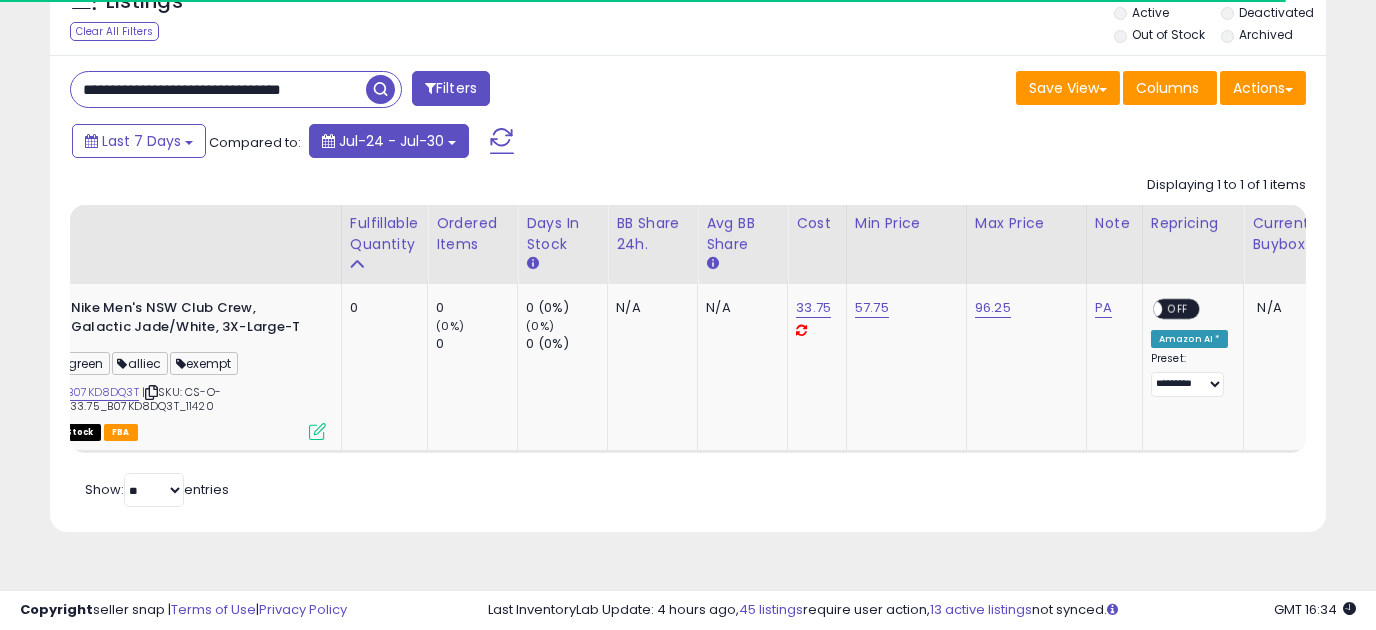 scroll, scrollTop: 0, scrollLeft: 38, axis: horizontal 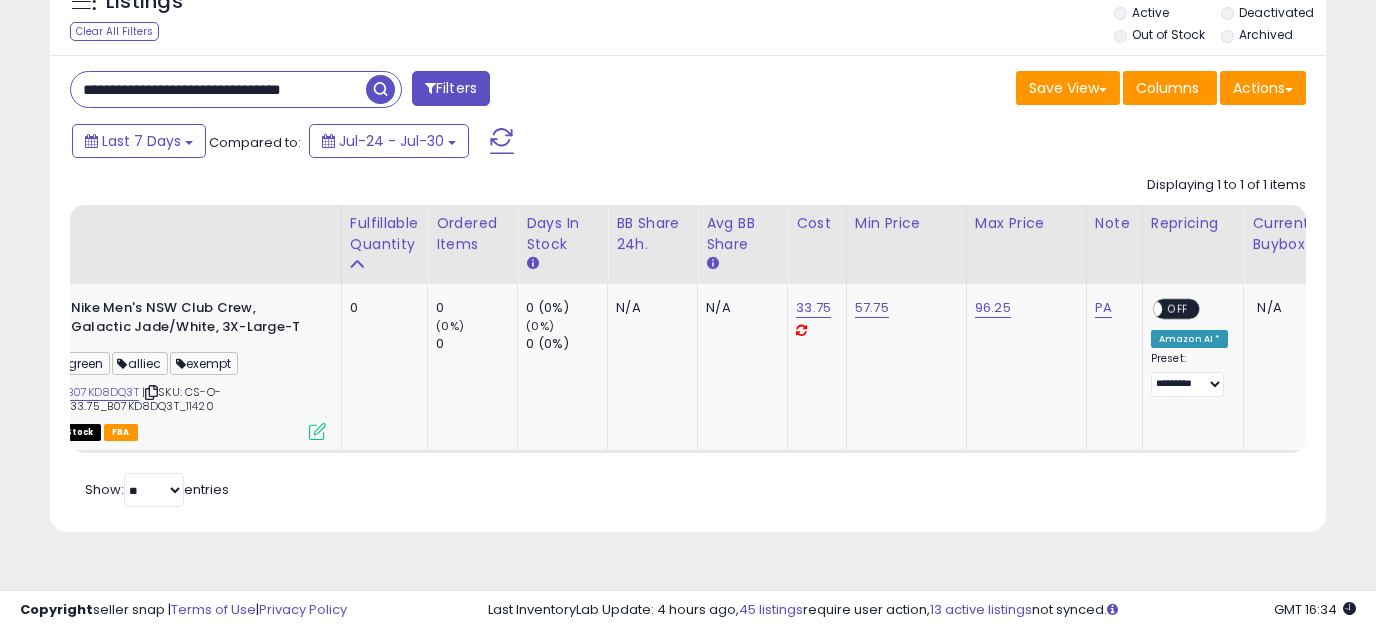 paste 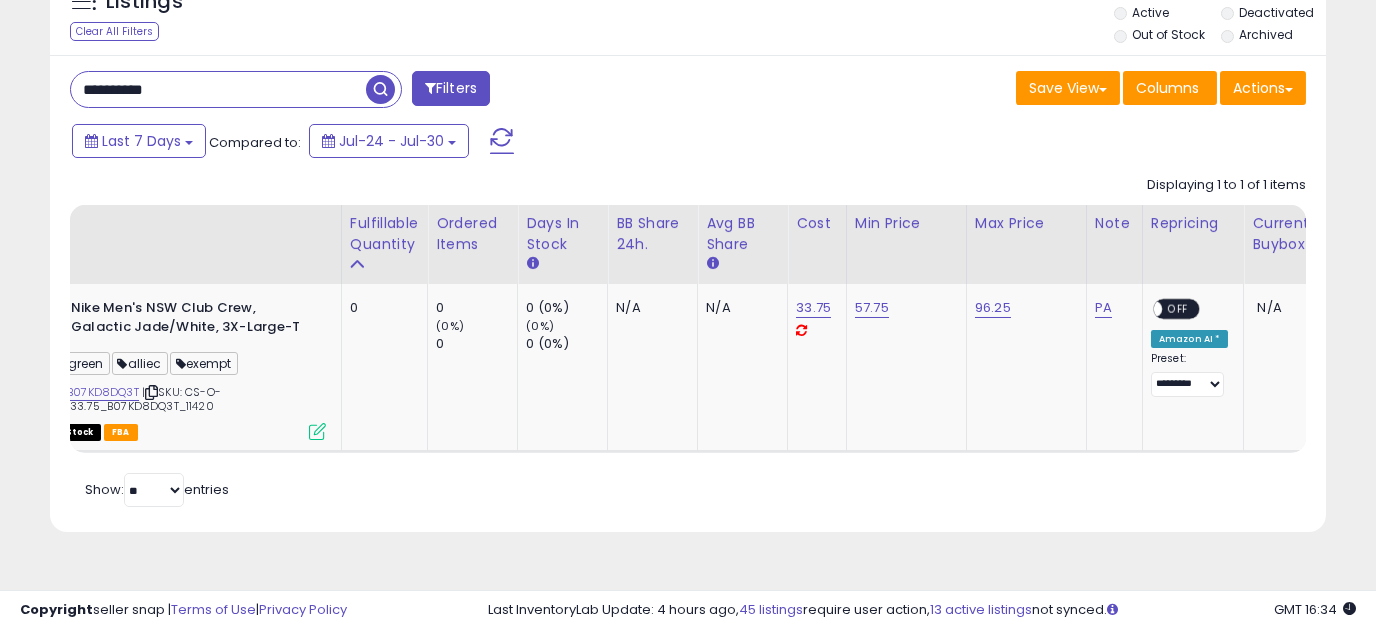 scroll, scrollTop: 0, scrollLeft: 0, axis: both 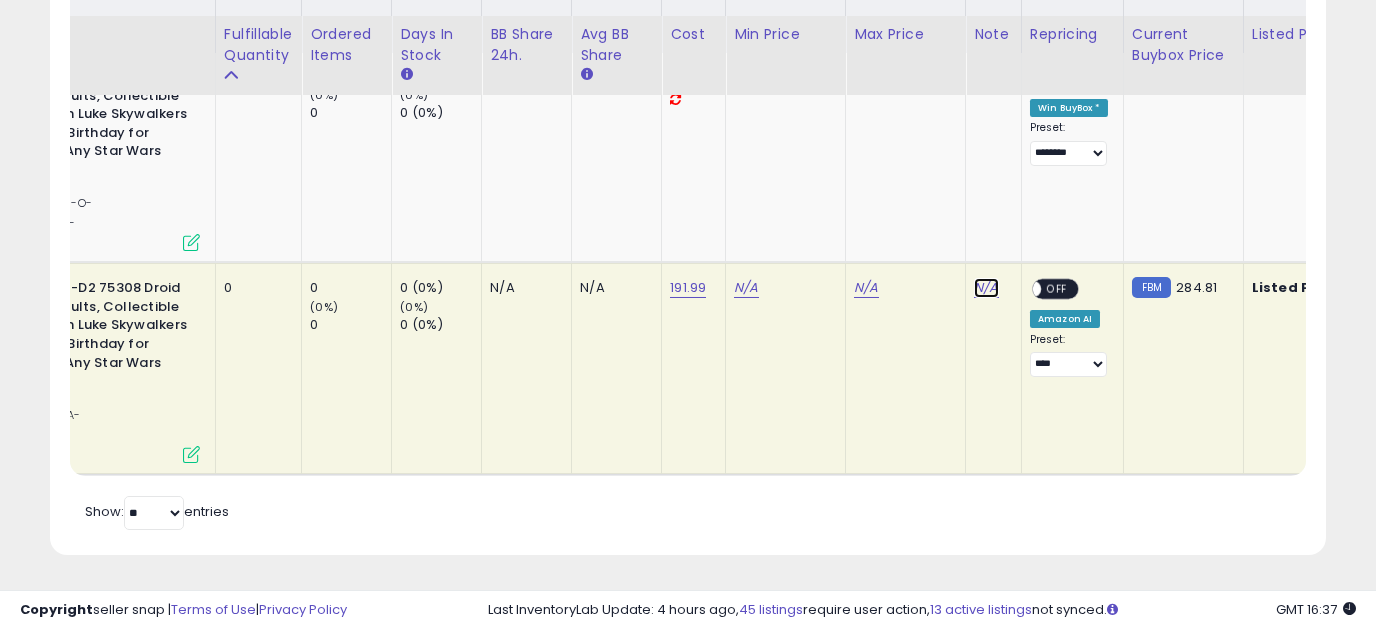 click on "N/A" at bounding box center (986, 288) 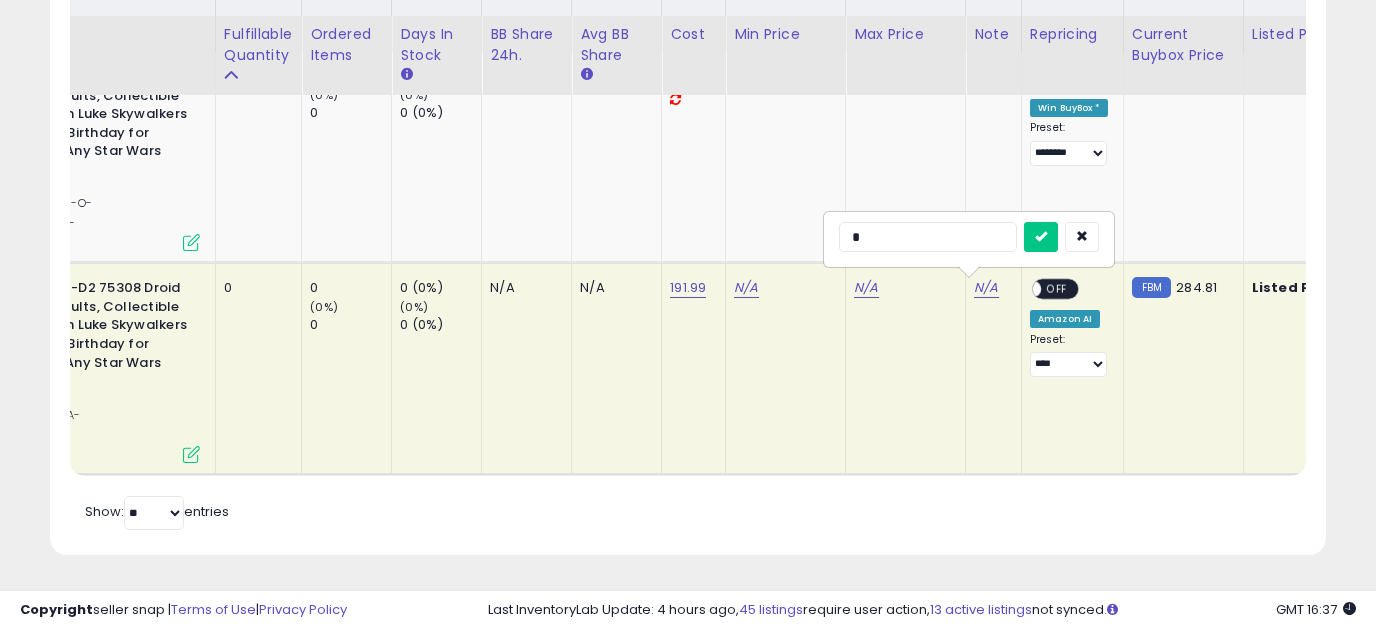 type on "**" 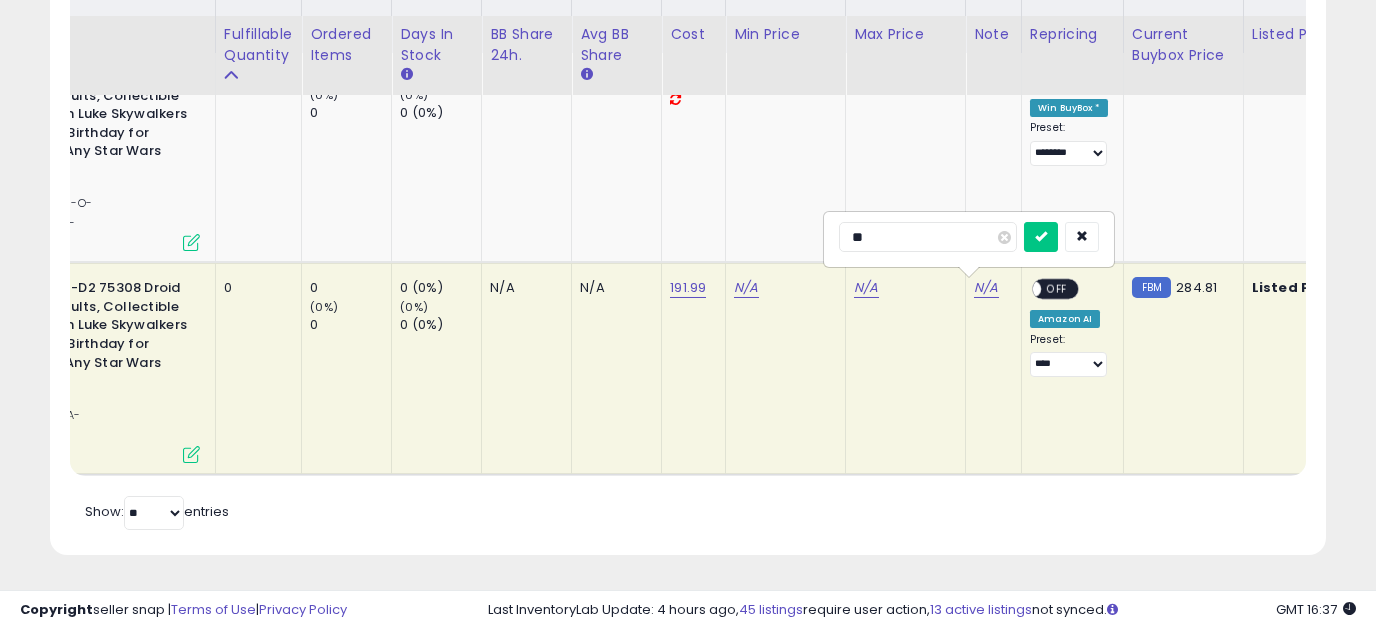 click at bounding box center (1041, 237) 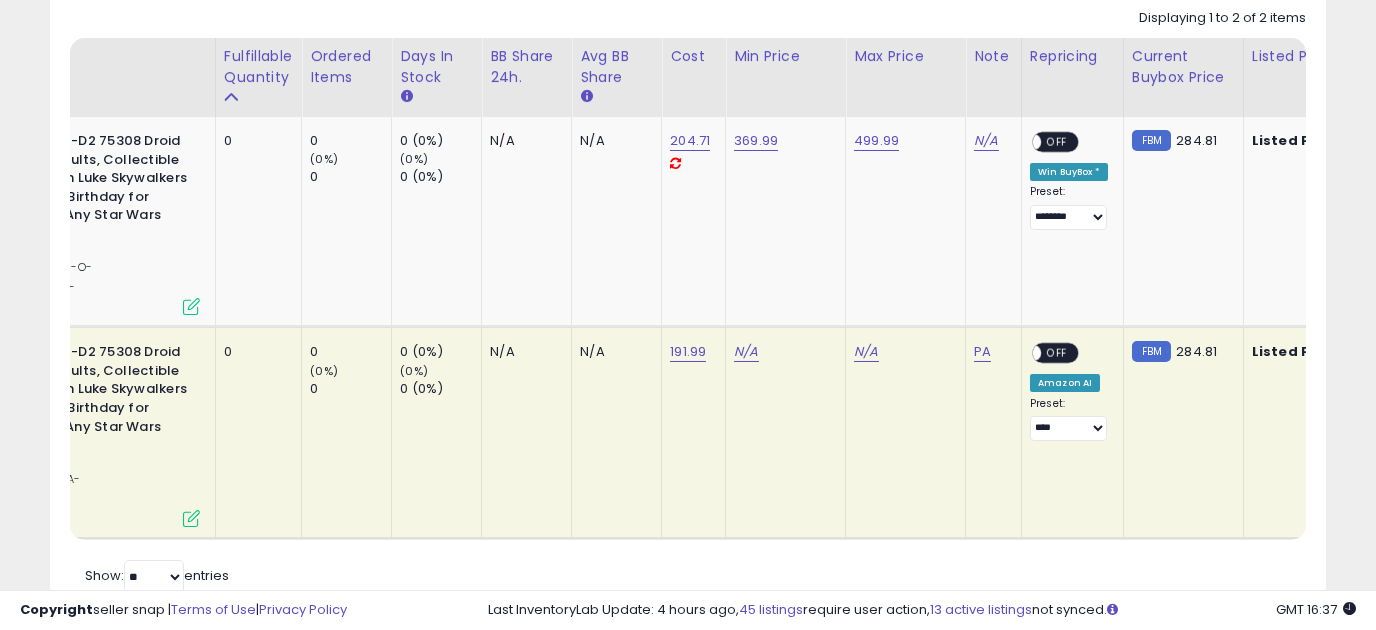 scroll, scrollTop: 372, scrollLeft: 0, axis: vertical 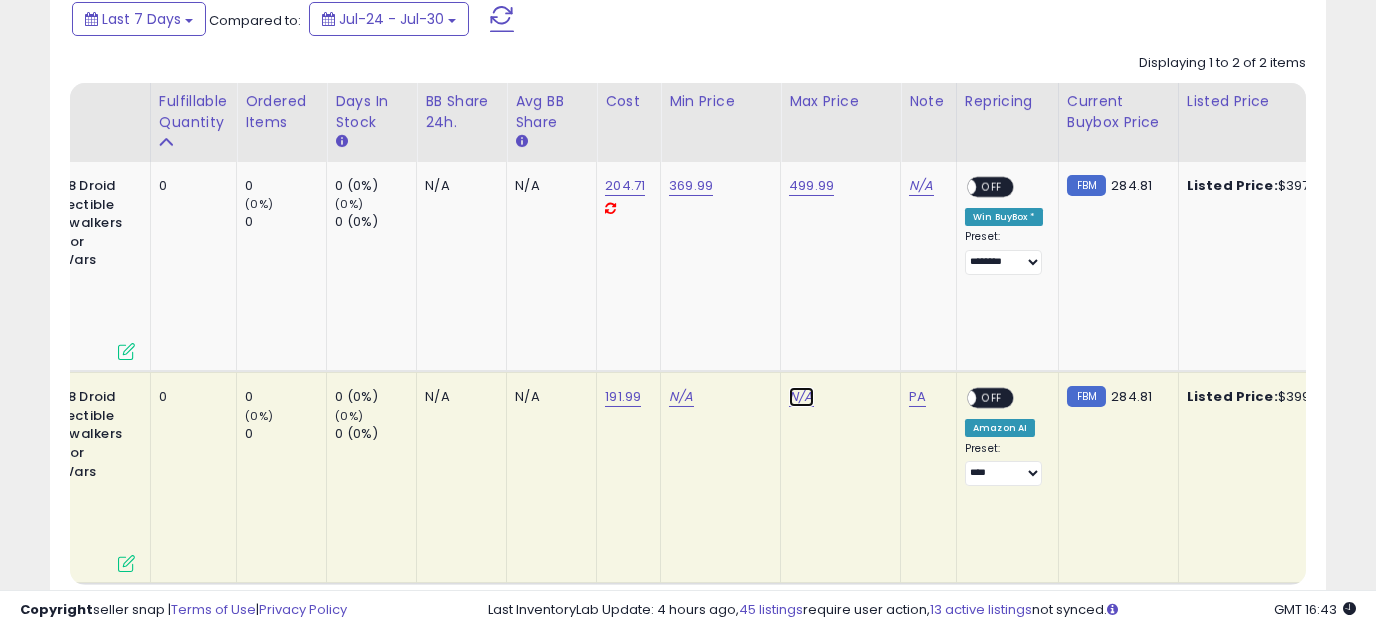click on "N/A" at bounding box center (801, 397) 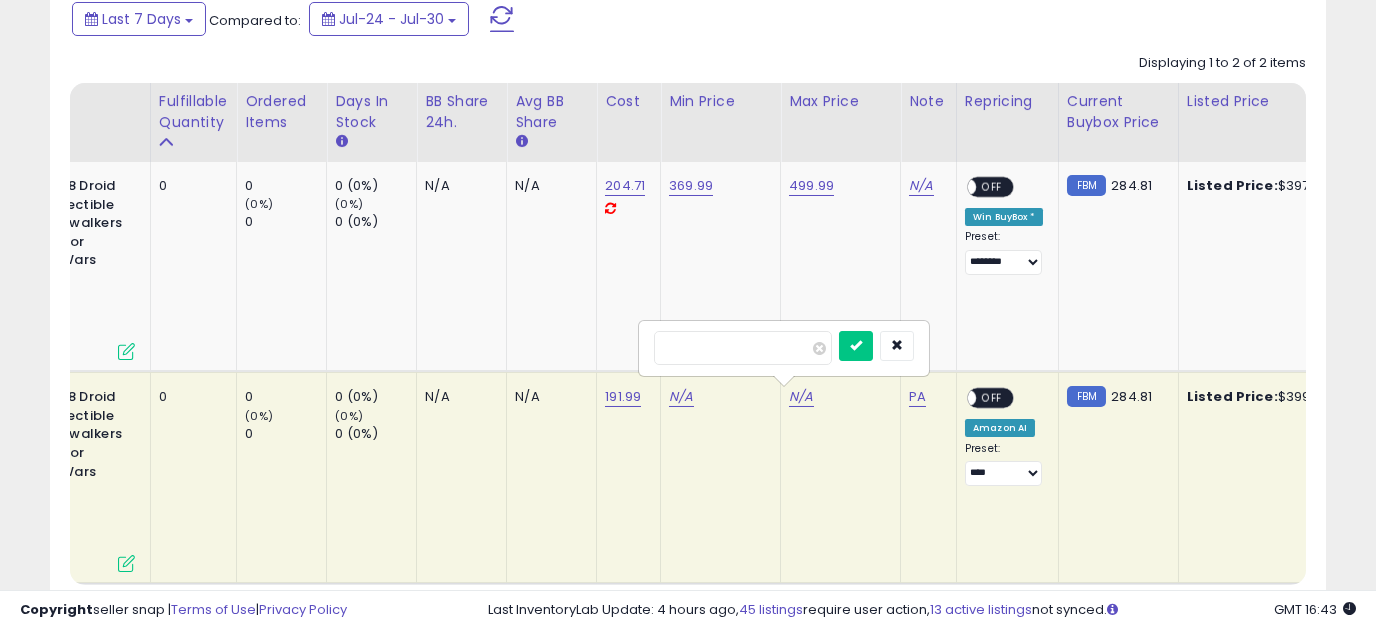 type on "*" 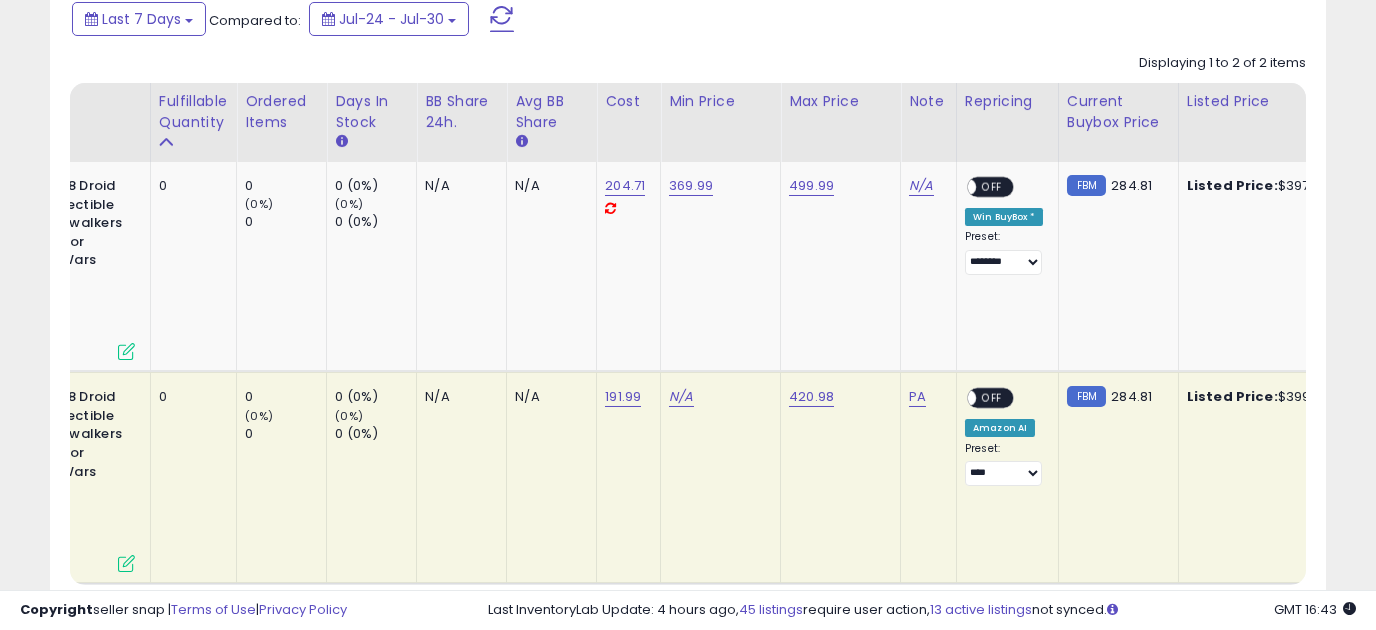 scroll, scrollTop: 0, scrollLeft: 0, axis: both 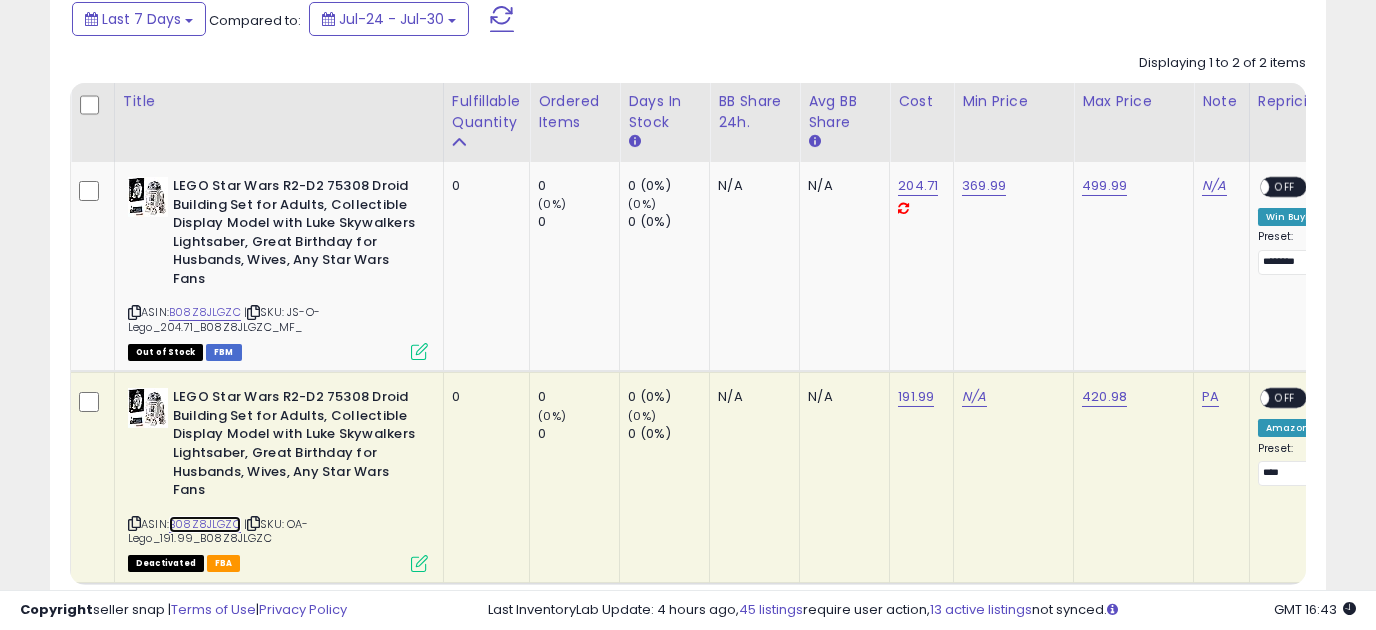 click on "B08Z8JLGZC" at bounding box center [205, 524] 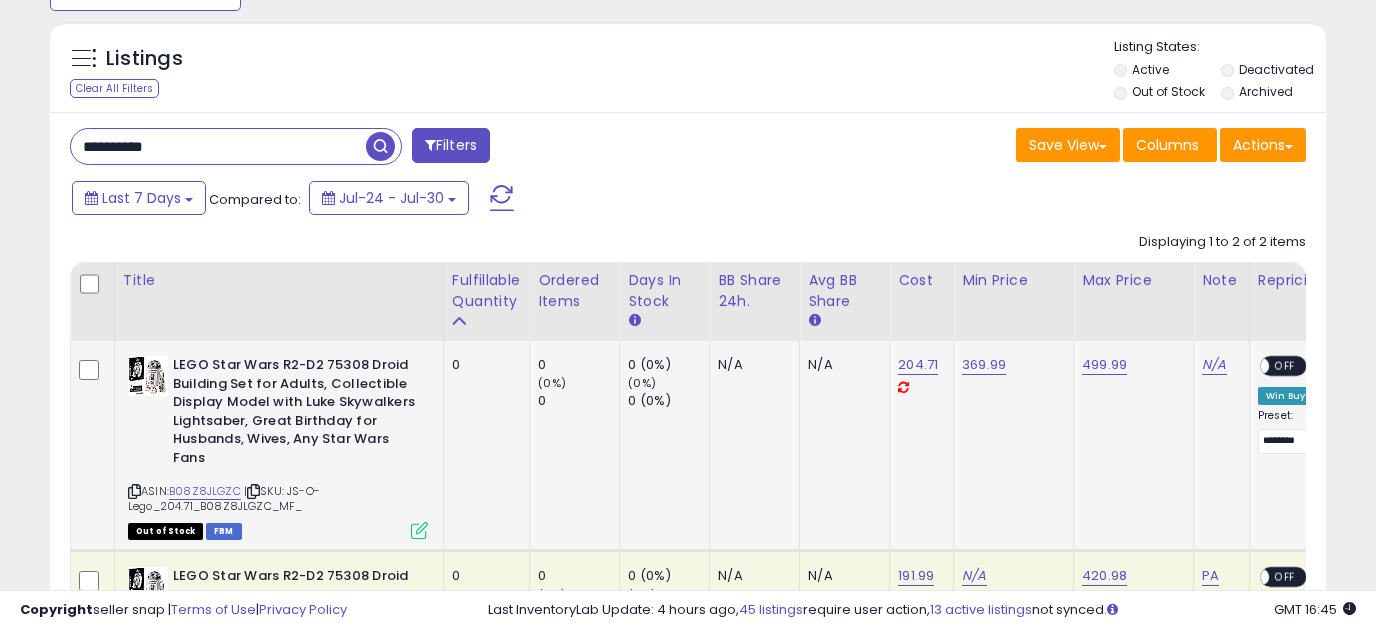 scroll, scrollTop: 0, scrollLeft: 0, axis: both 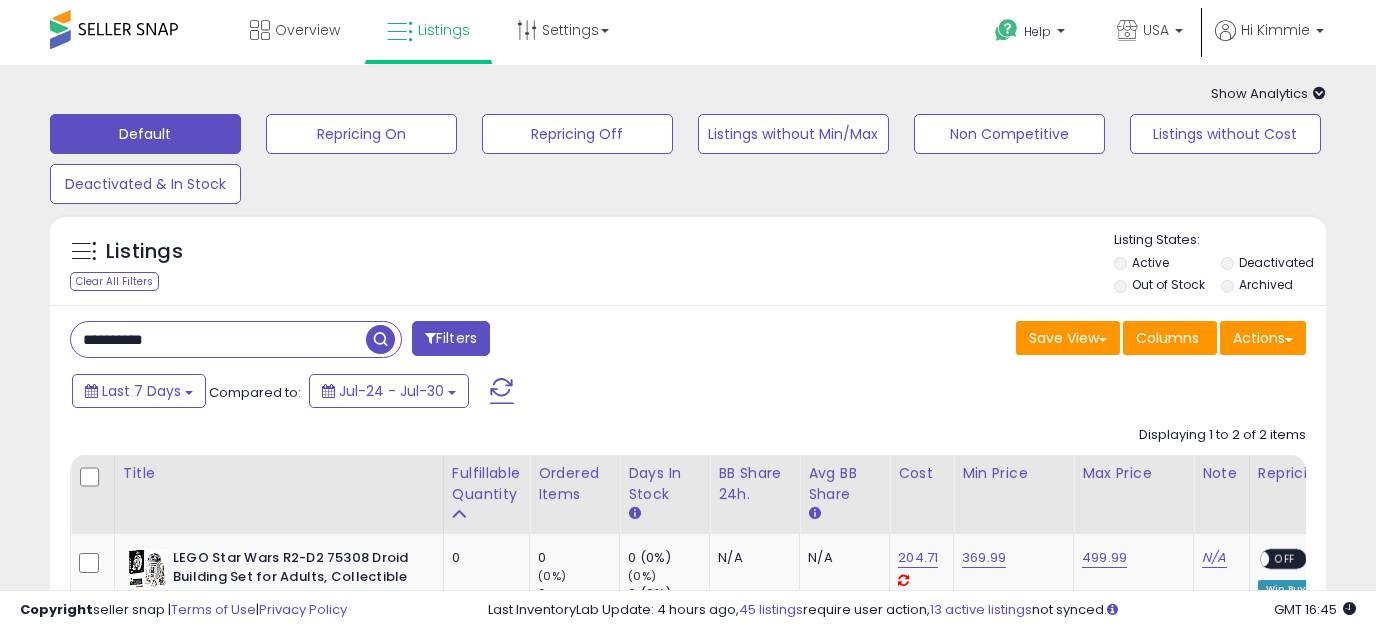 drag, startPoint x: 228, startPoint y: 347, endPoint x: -120, endPoint y: 295, distance: 351.86362 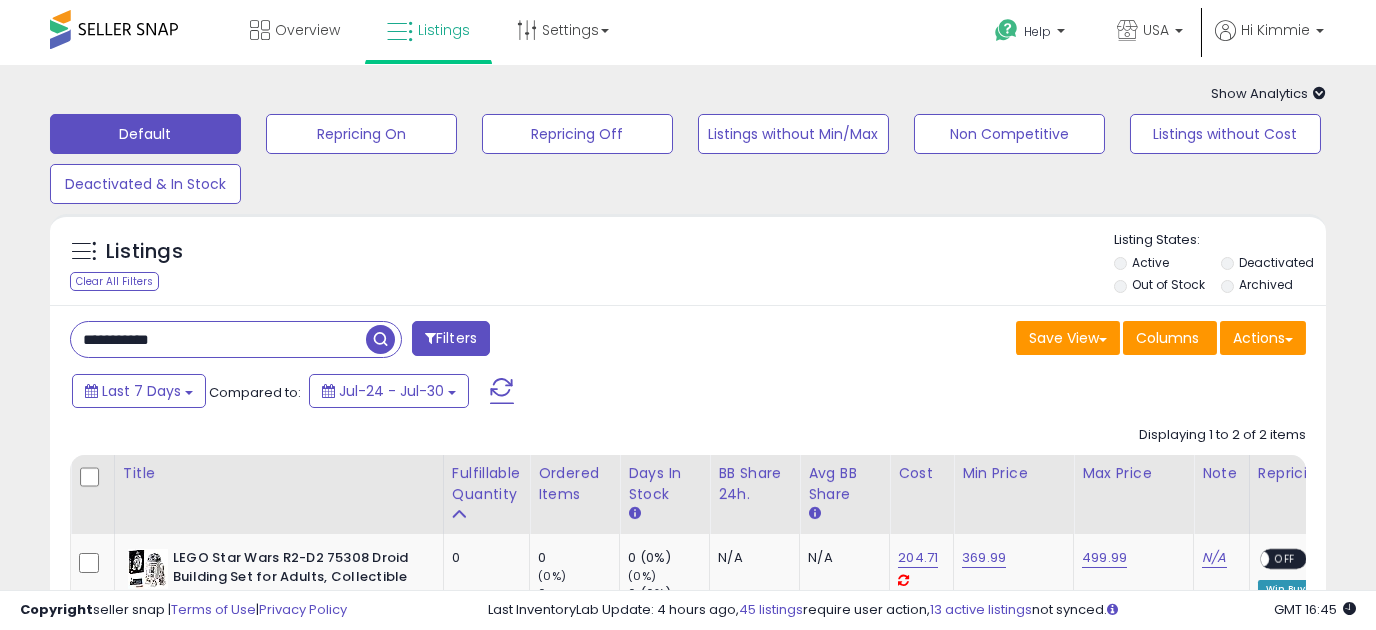 type on "**********" 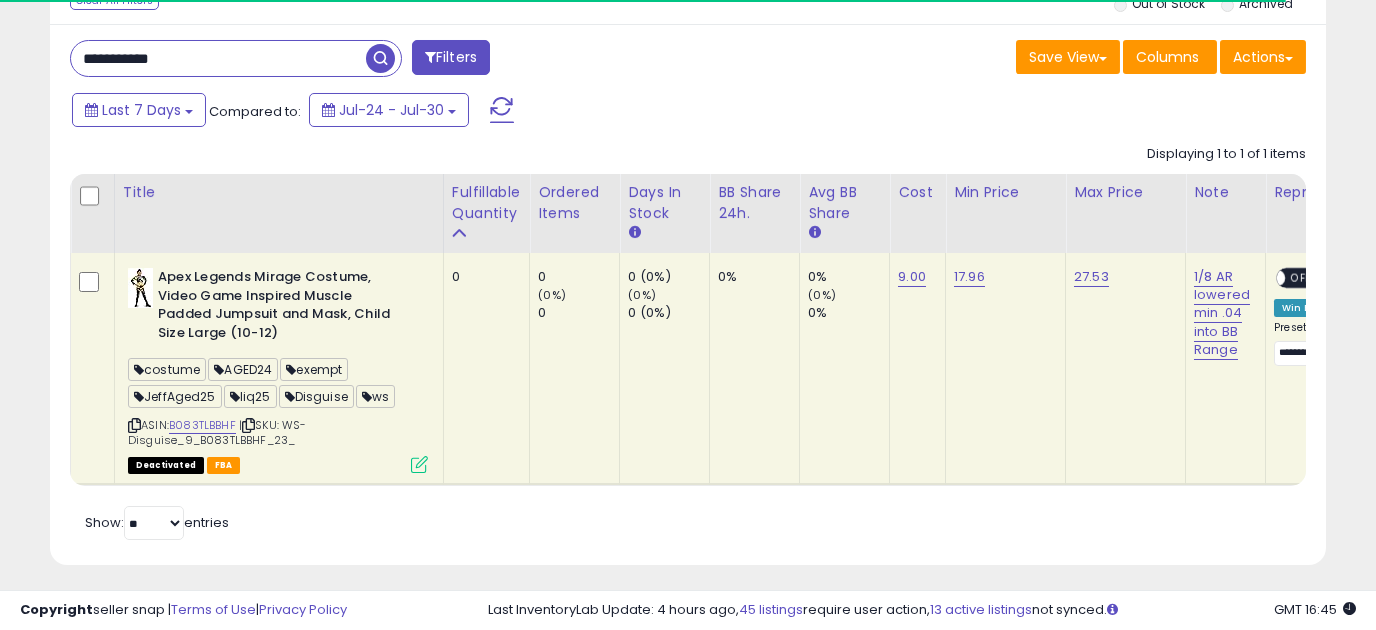 scroll, scrollTop: 309, scrollLeft: 0, axis: vertical 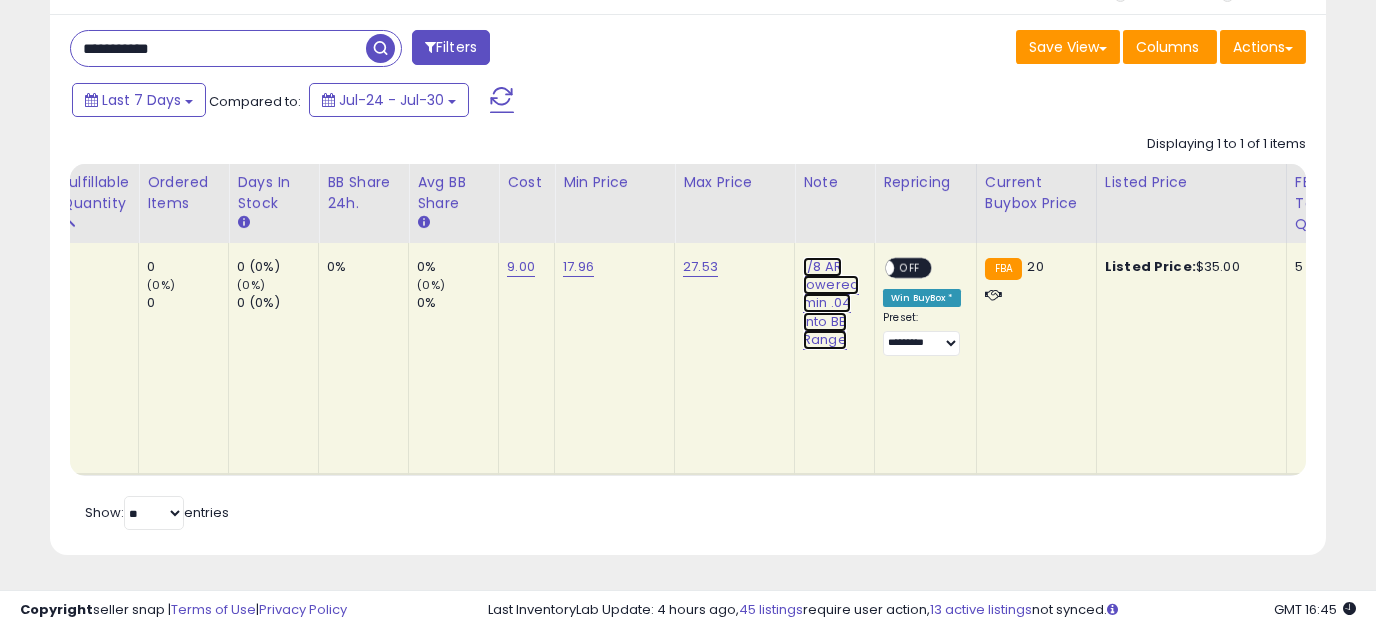 click on "1/8 AR lowered min .04 into BB Range" at bounding box center [831, 303] 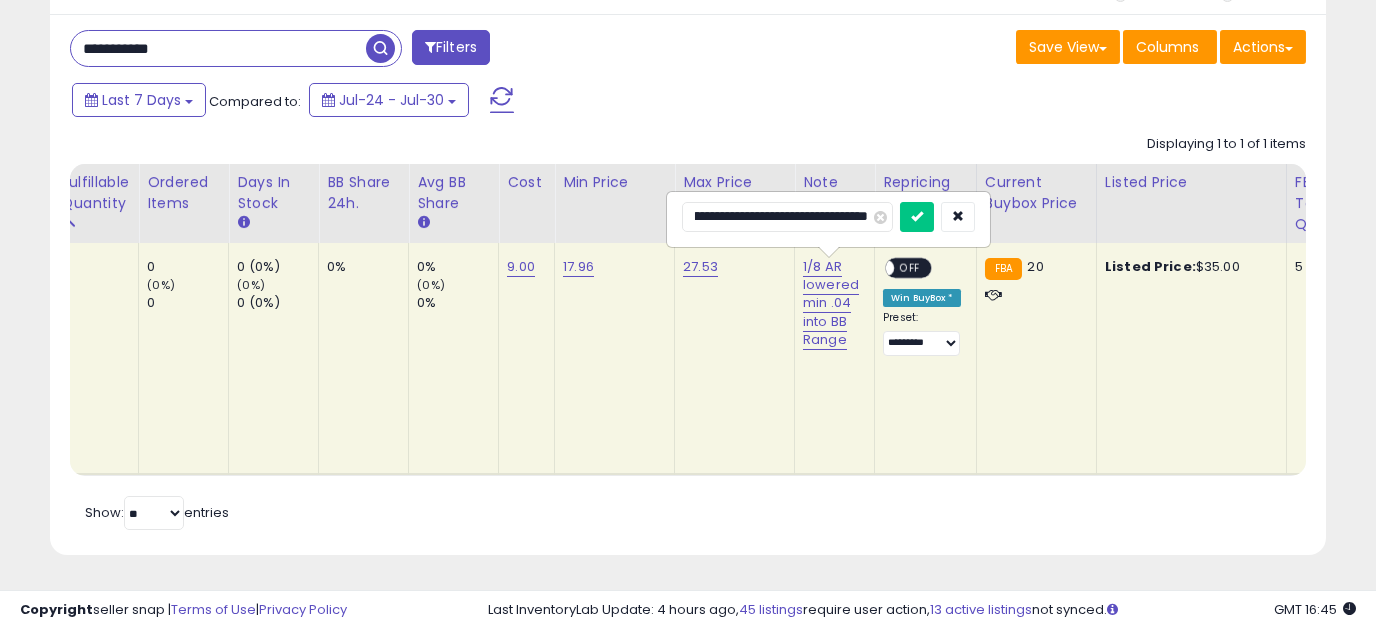 type on "**********" 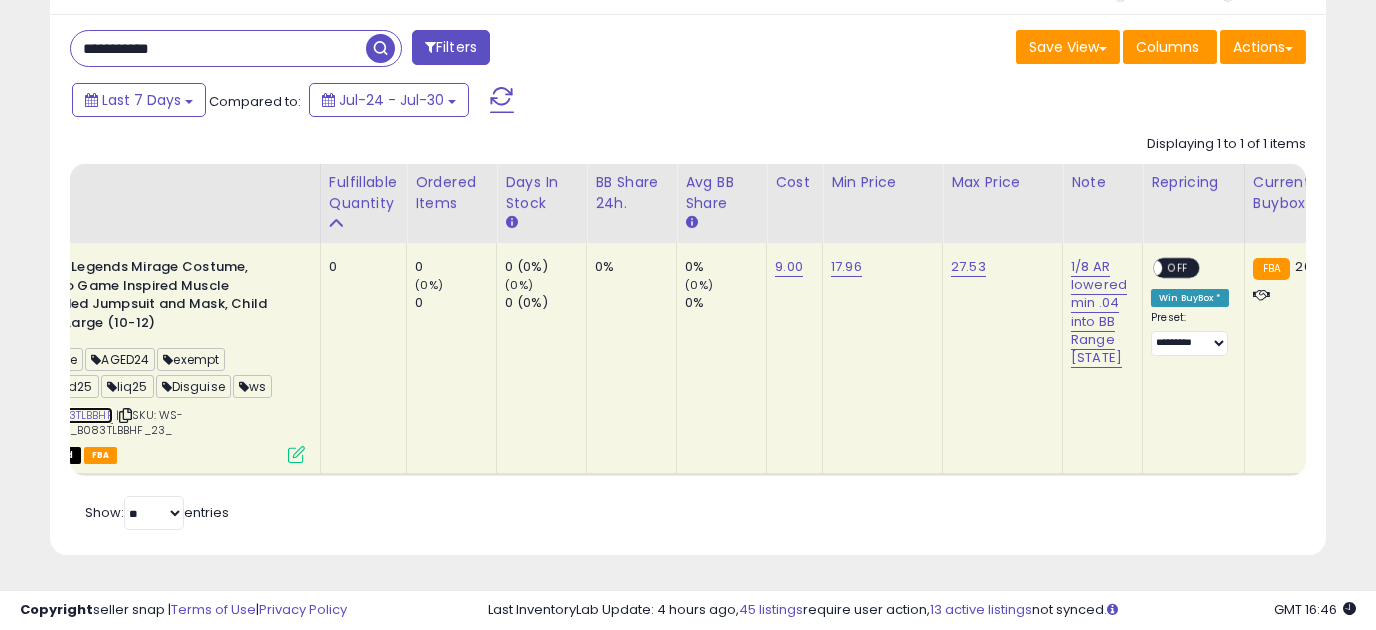 click on "B083TLBBHF" at bounding box center [79, 415] 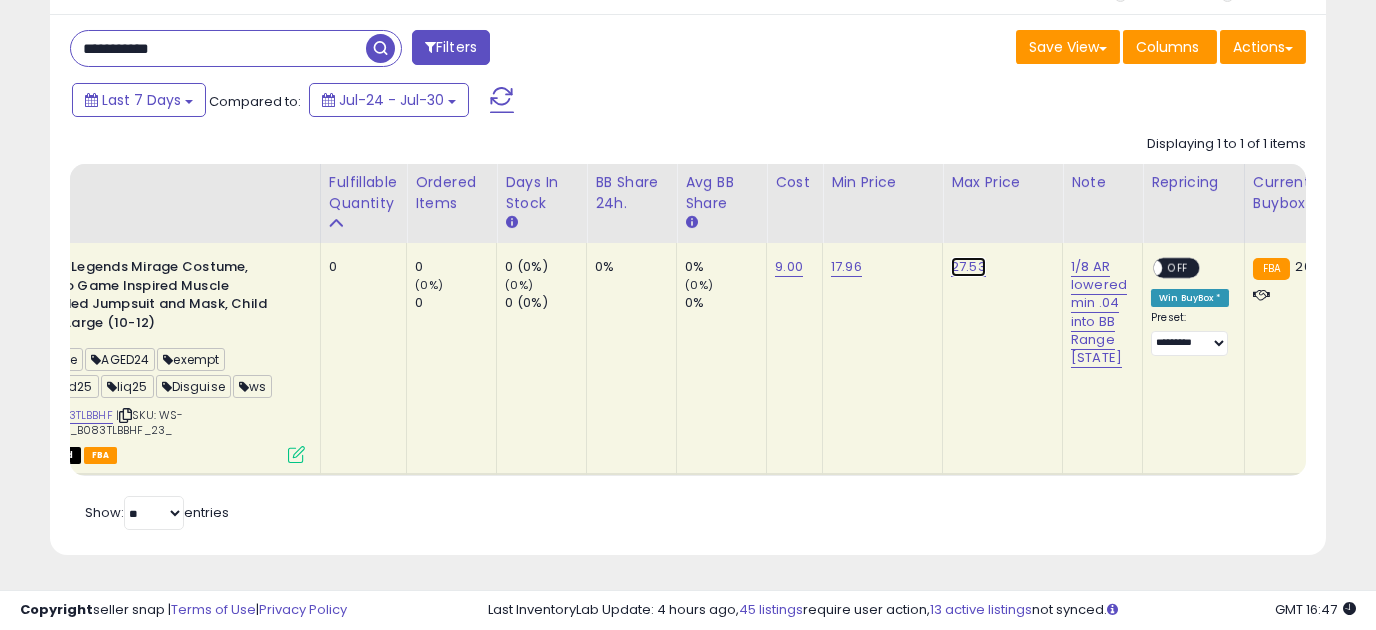 click on "27.53" at bounding box center (968, 267) 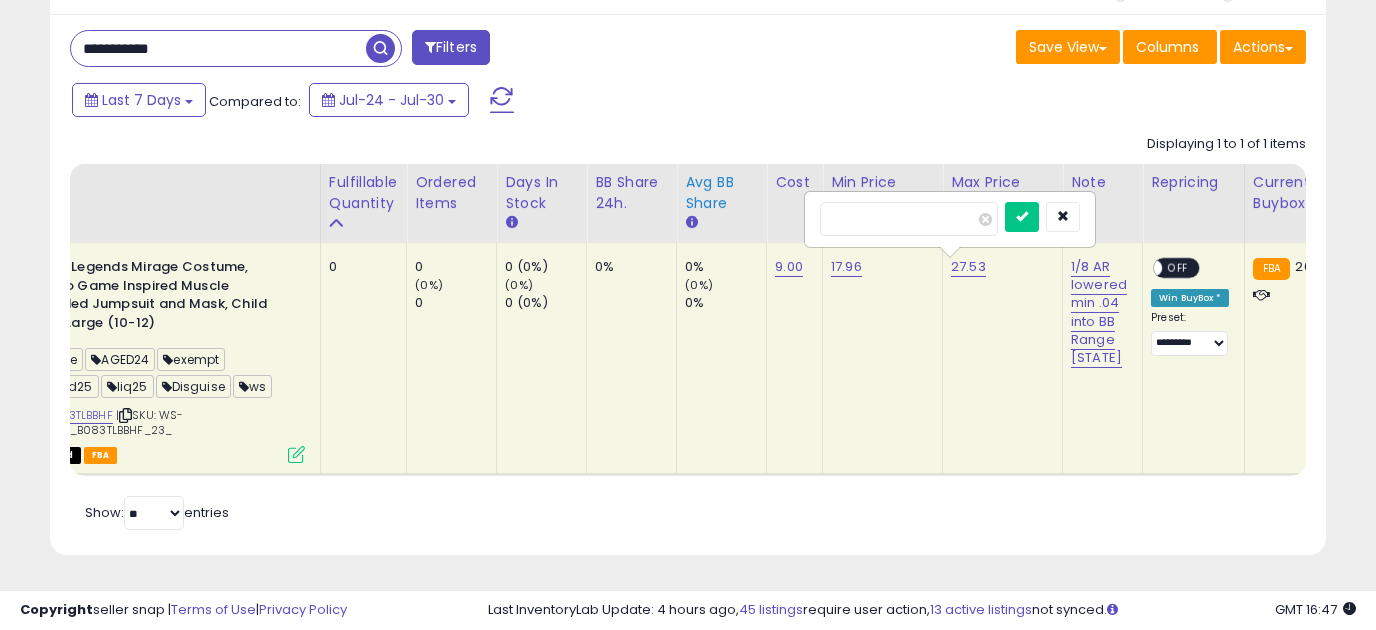 drag, startPoint x: 905, startPoint y: 208, endPoint x: 686, endPoint y: 181, distance: 220.65811 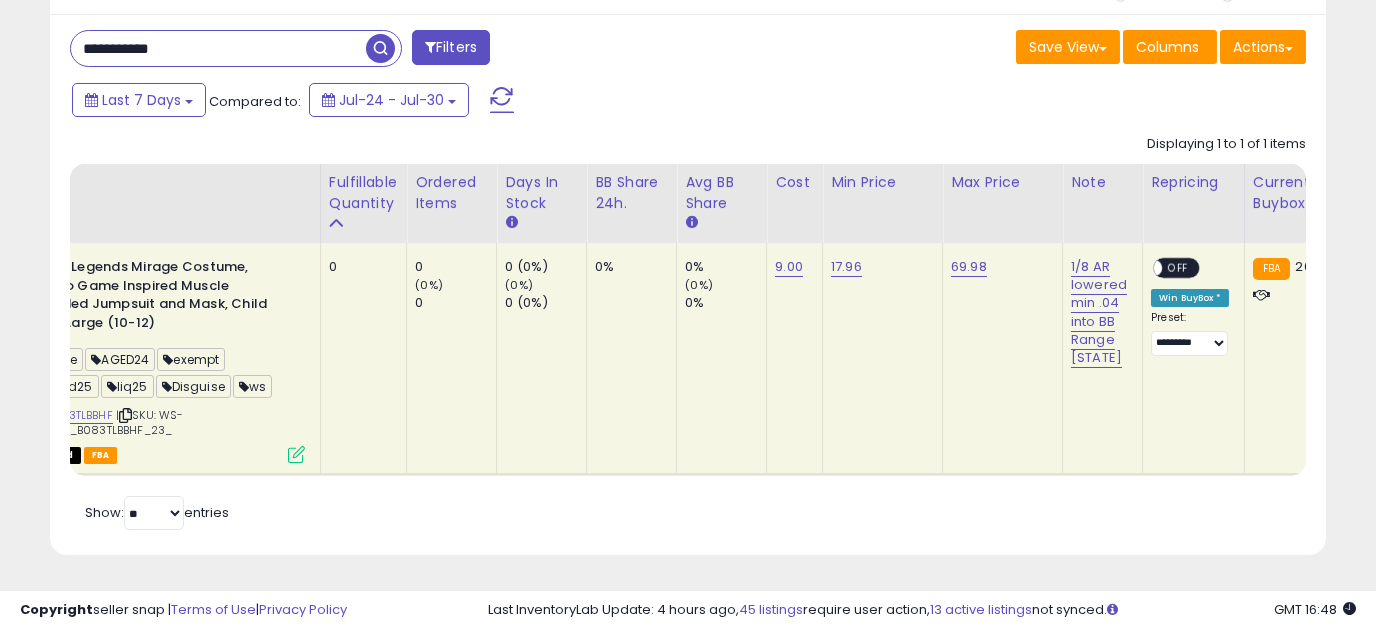 drag, startPoint x: 236, startPoint y: 24, endPoint x: 9, endPoint y: 31, distance: 227.10791 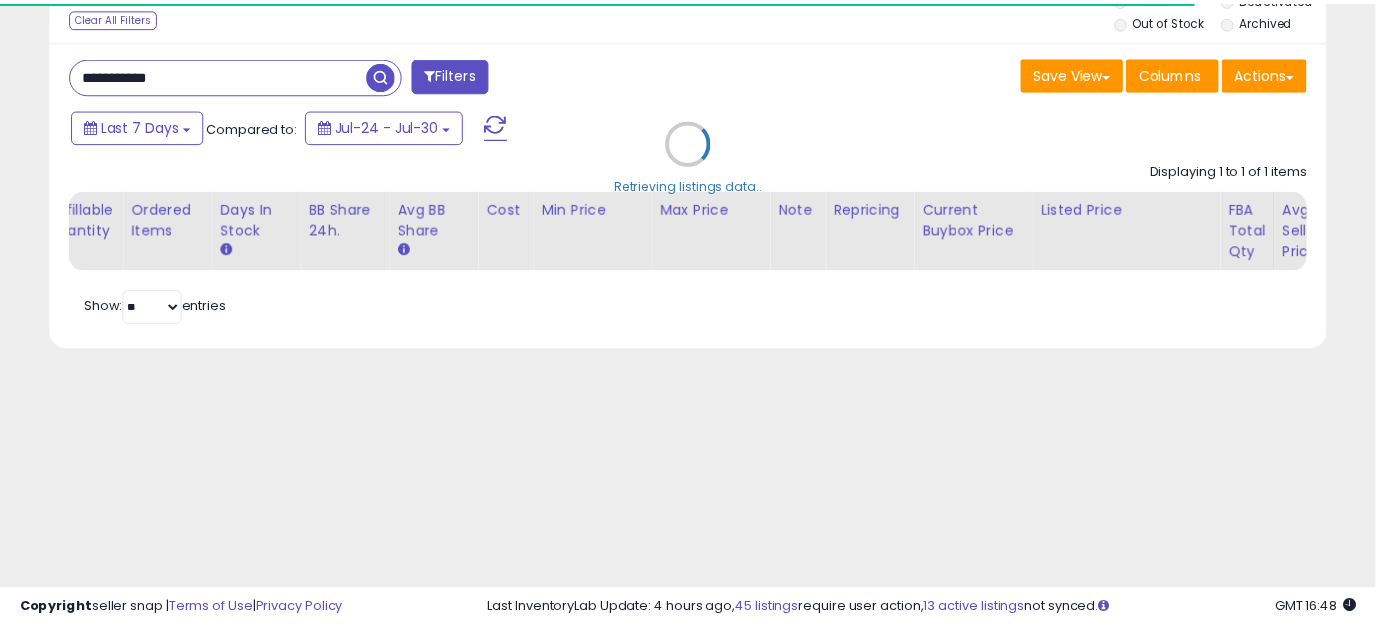 scroll, scrollTop: 290, scrollLeft: 0, axis: vertical 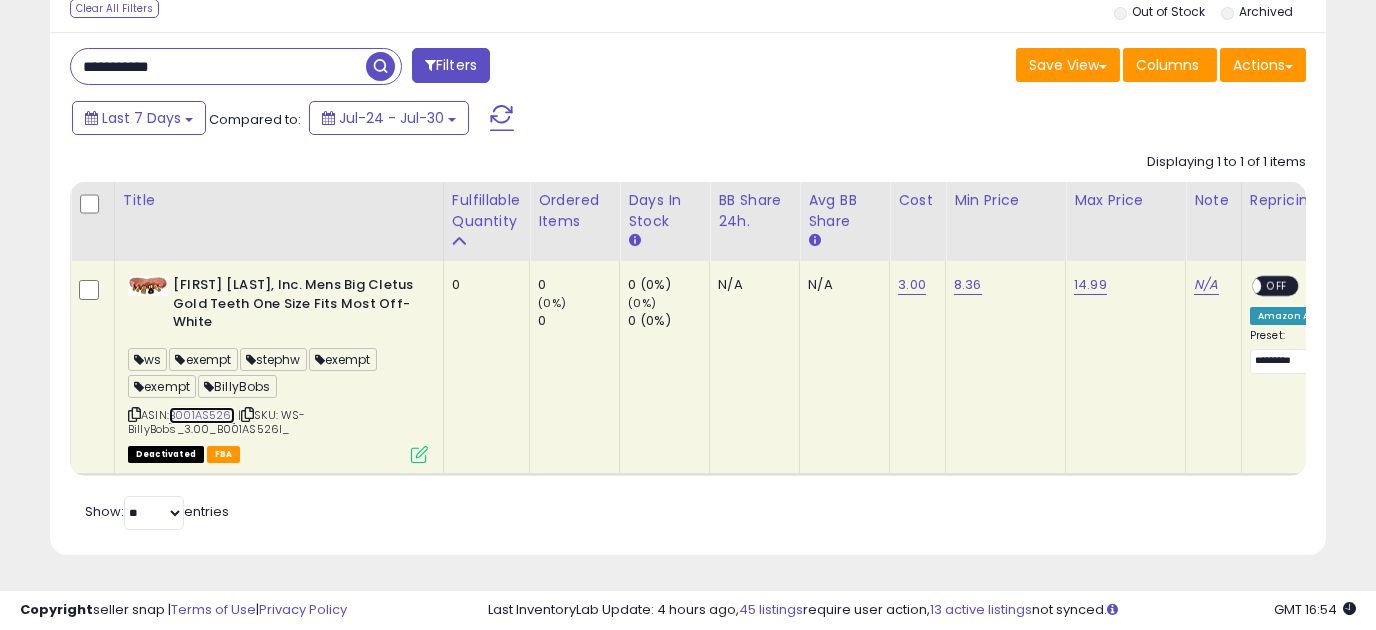 click on "B001AS526I" at bounding box center (202, 415) 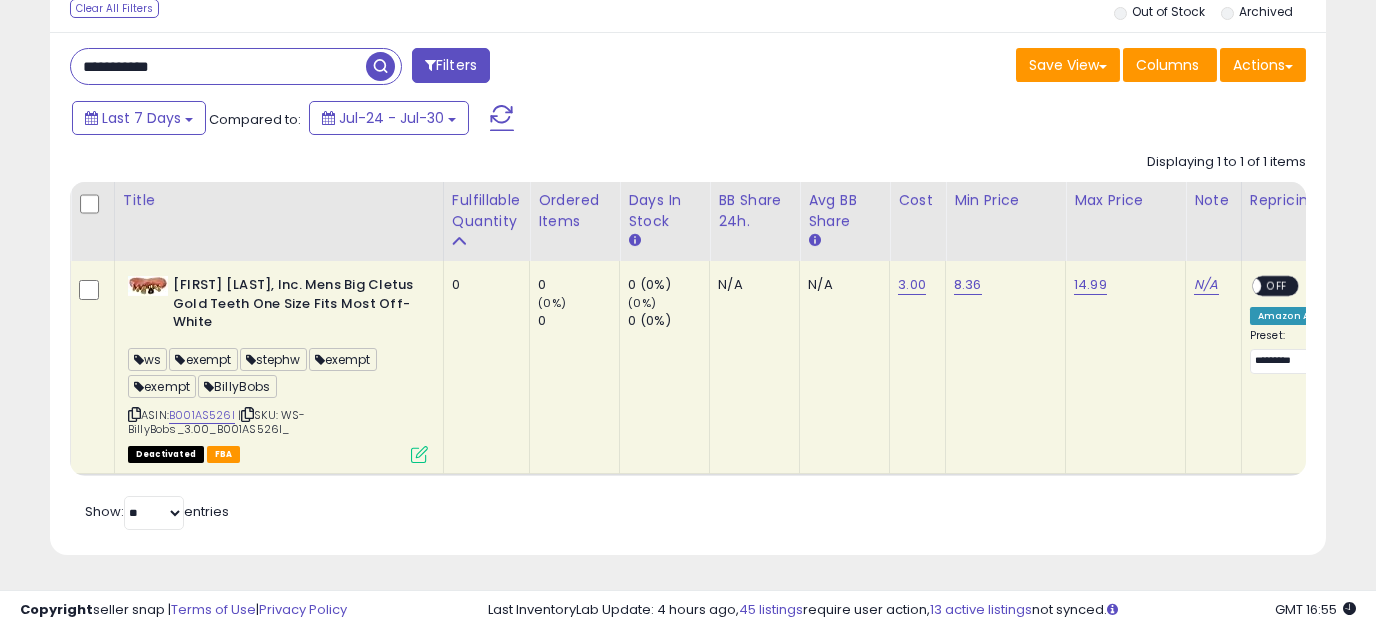 click on "**********" at bounding box center [218, 66] 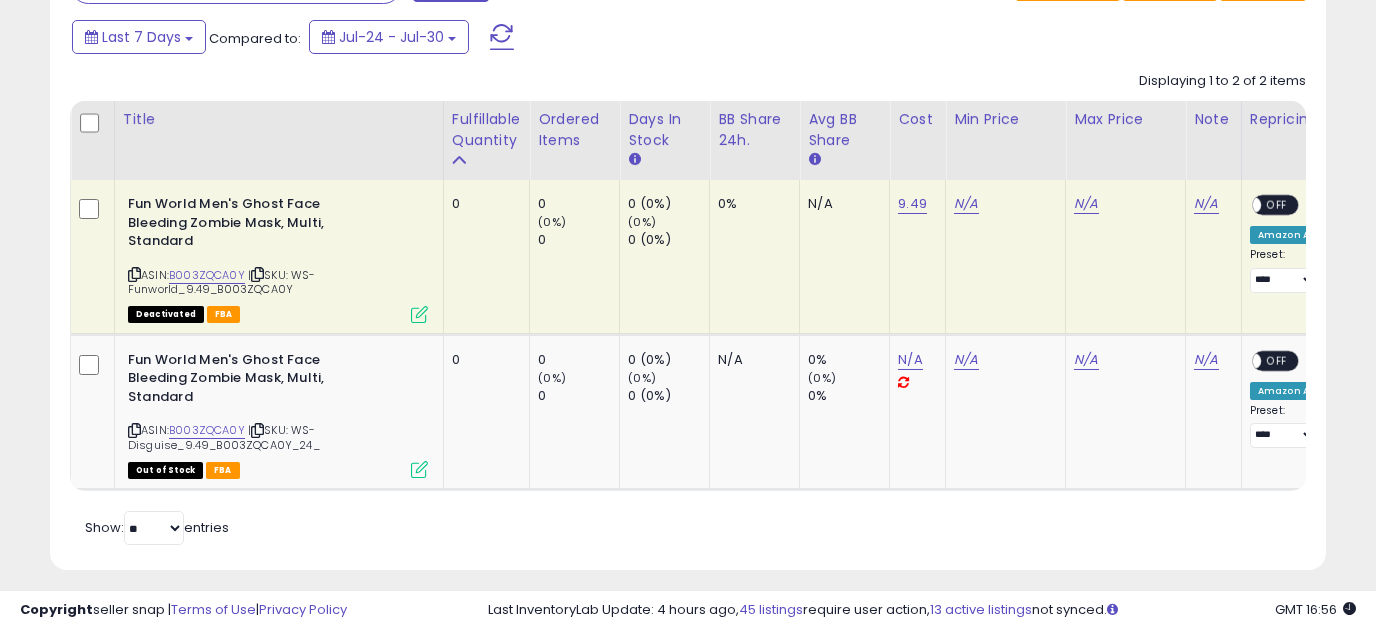 scroll, scrollTop: 386, scrollLeft: 0, axis: vertical 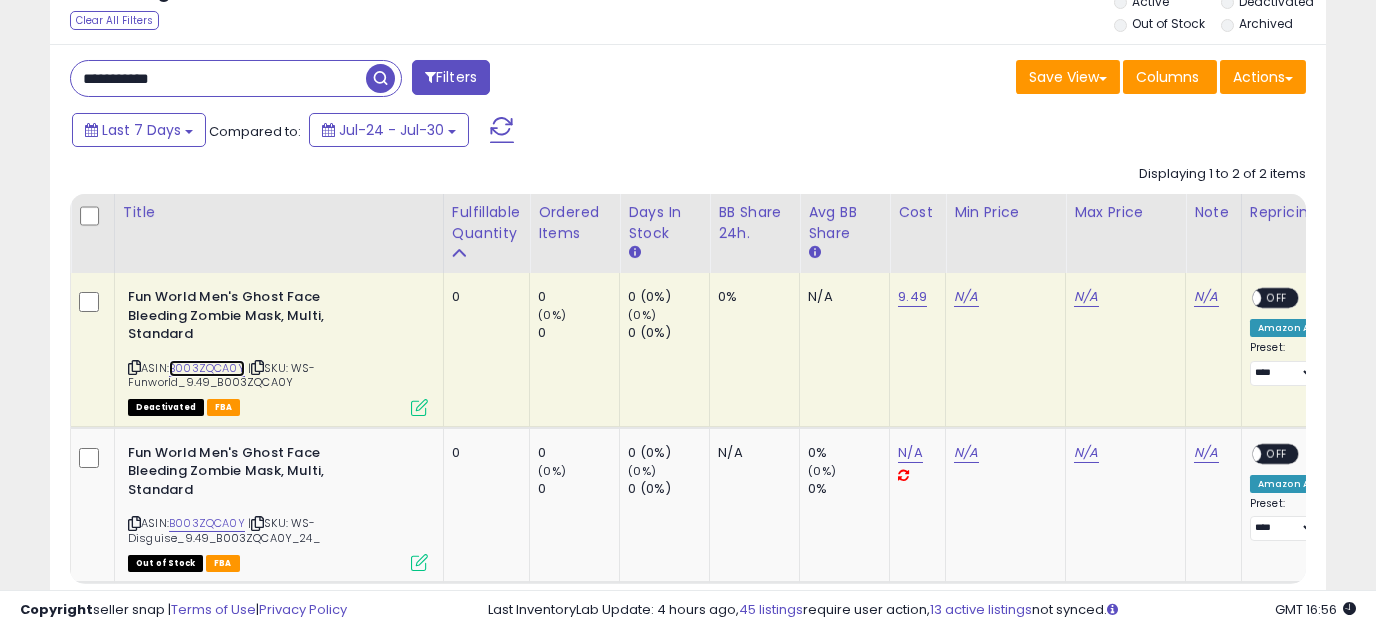 click on "B003ZQCA0Y" at bounding box center (207, 368) 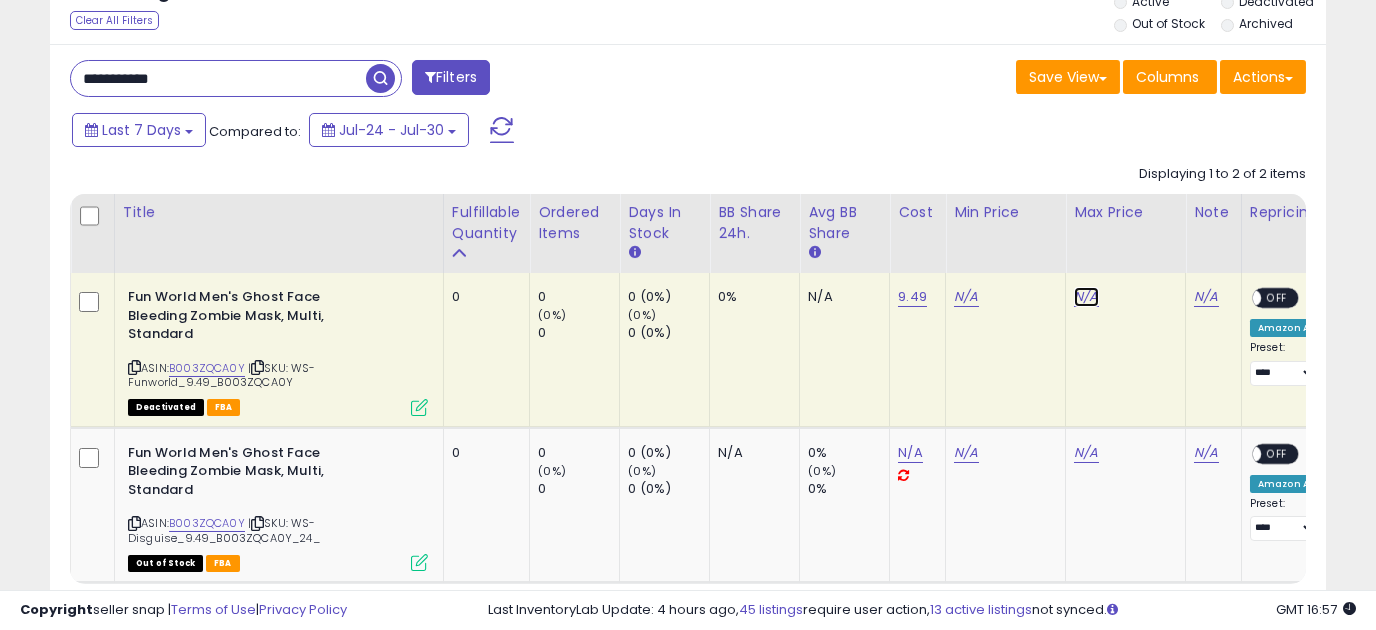 click on "N/A" at bounding box center (1086, 297) 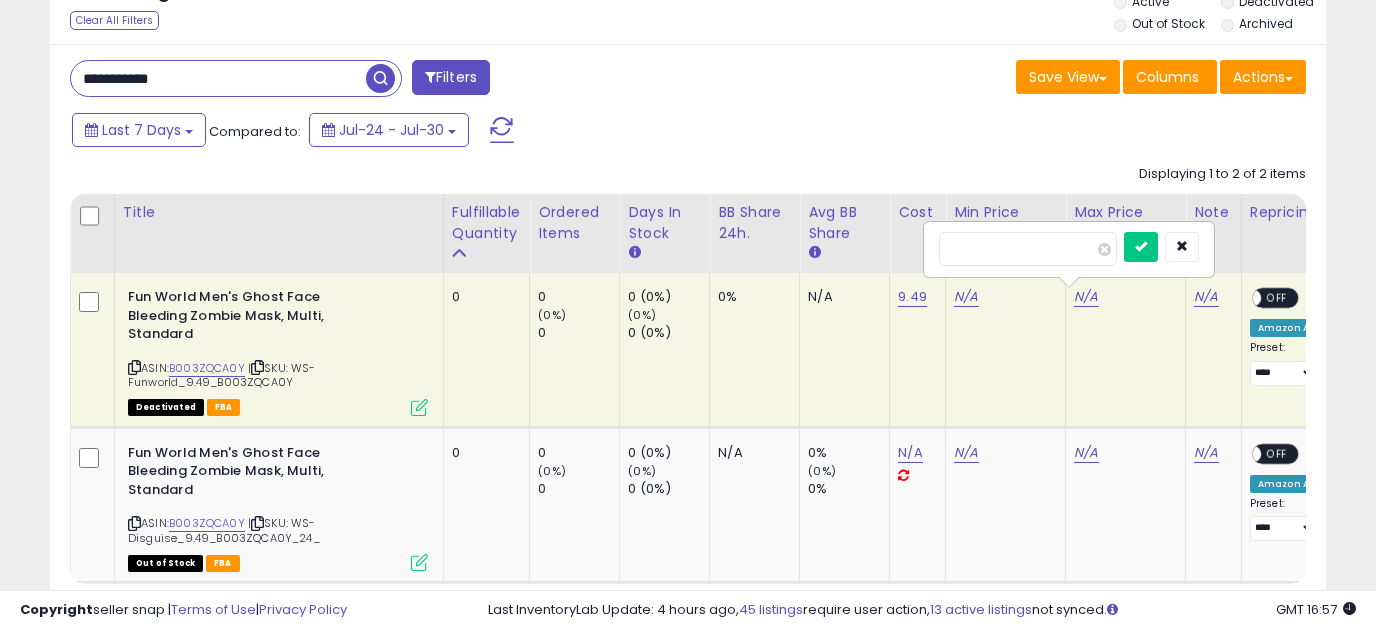 type on "*****" 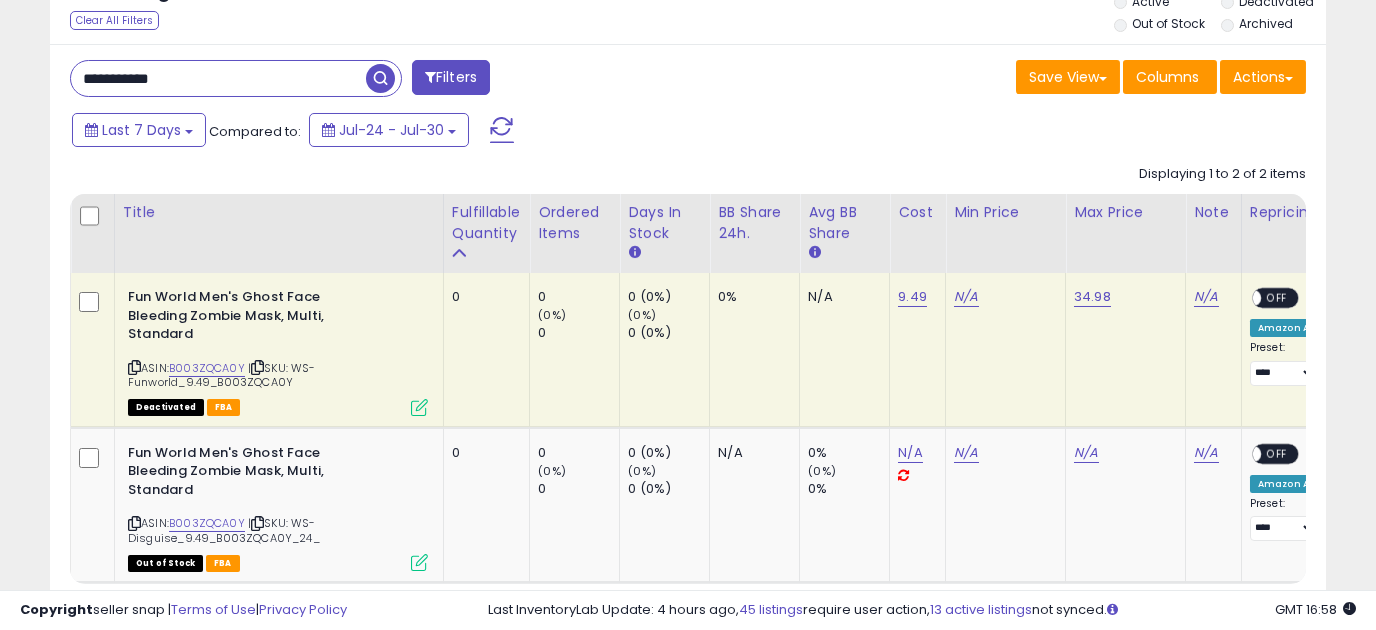 drag, startPoint x: 209, startPoint y: 78, endPoint x: -28, endPoint y: 82, distance: 237.03375 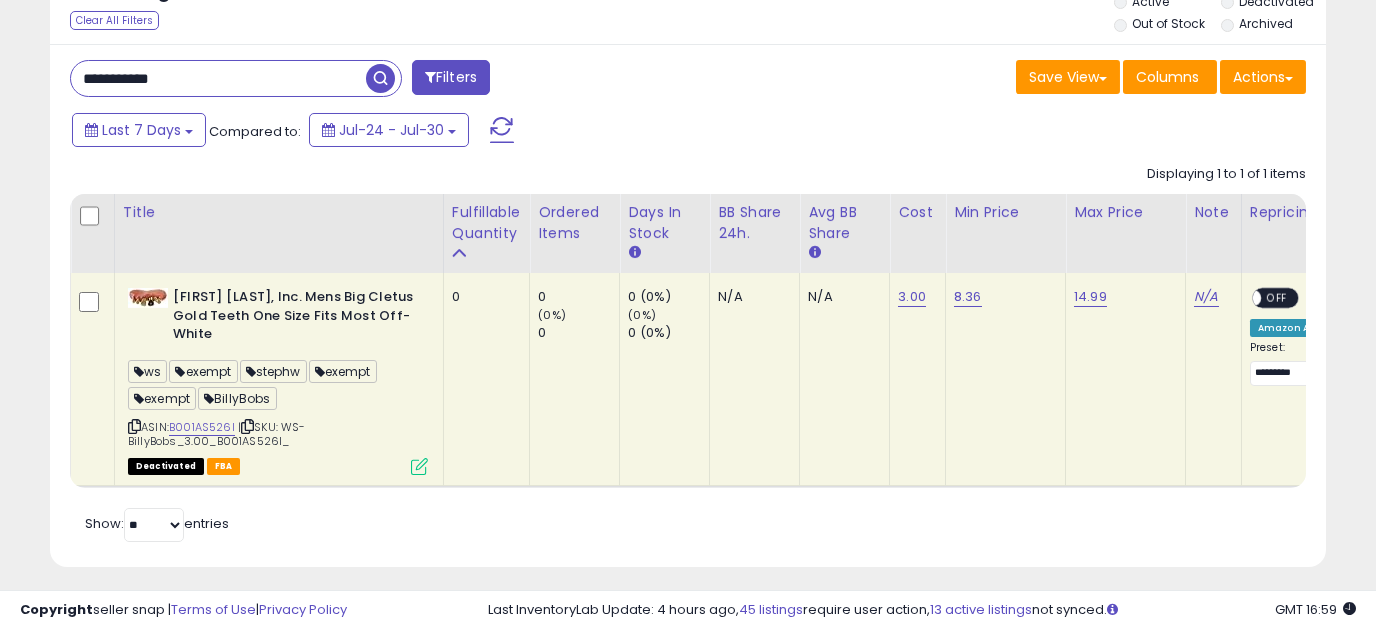 scroll, scrollTop: 0, scrollLeft: 158, axis: horizontal 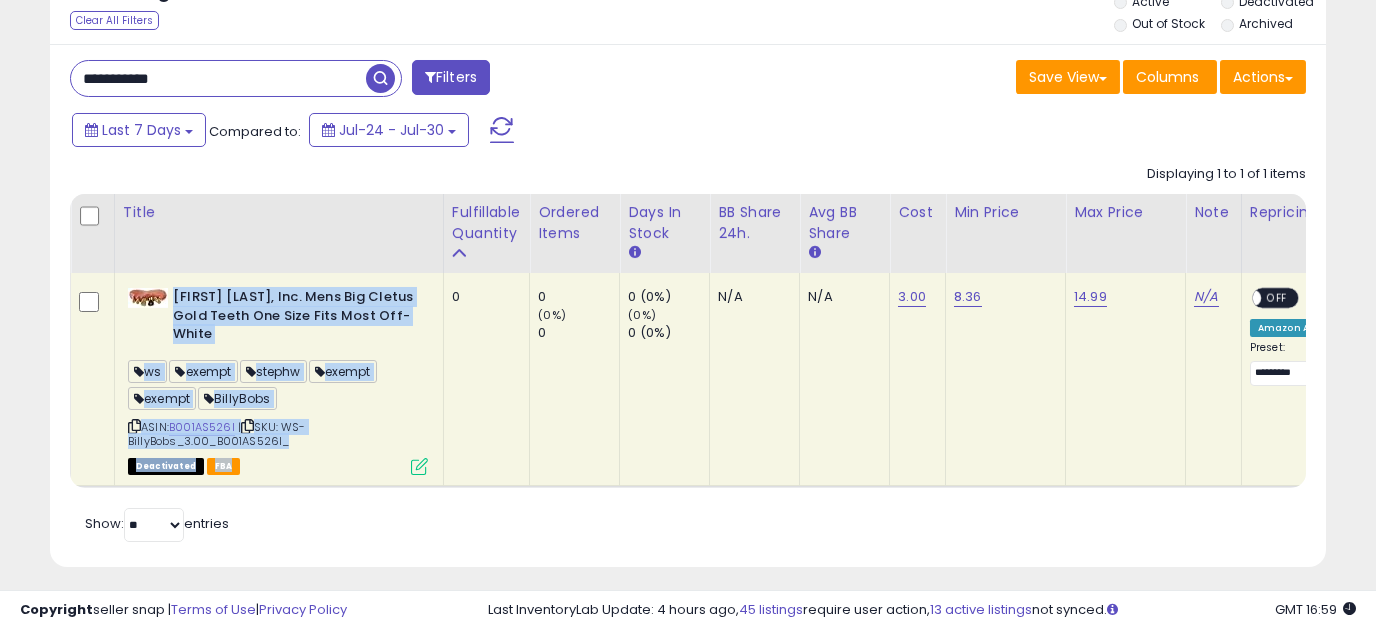 drag, startPoint x: 297, startPoint y: 450, endPoint x: 173, endPoint y: 292, distance: 200.8482 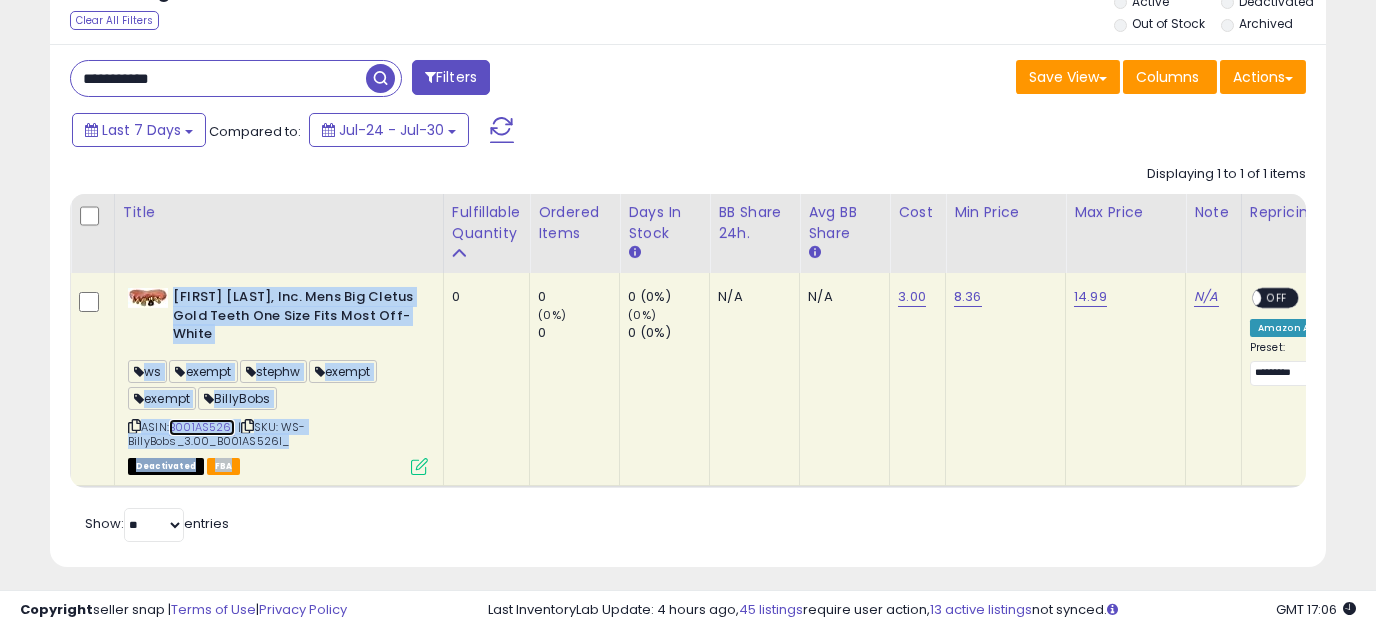 click on "B001AS526I" at bounding box center (202, 427) 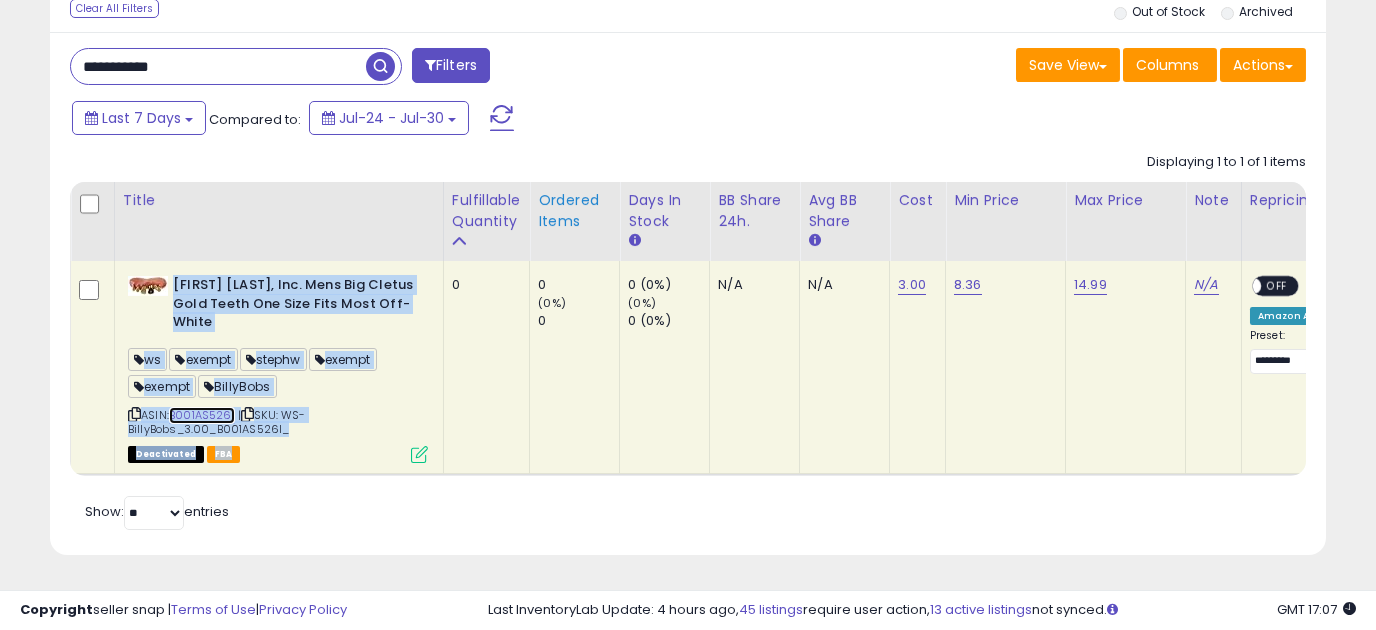 scroll, scrollTop: 290, scrollLeft: 0, axis: vertical 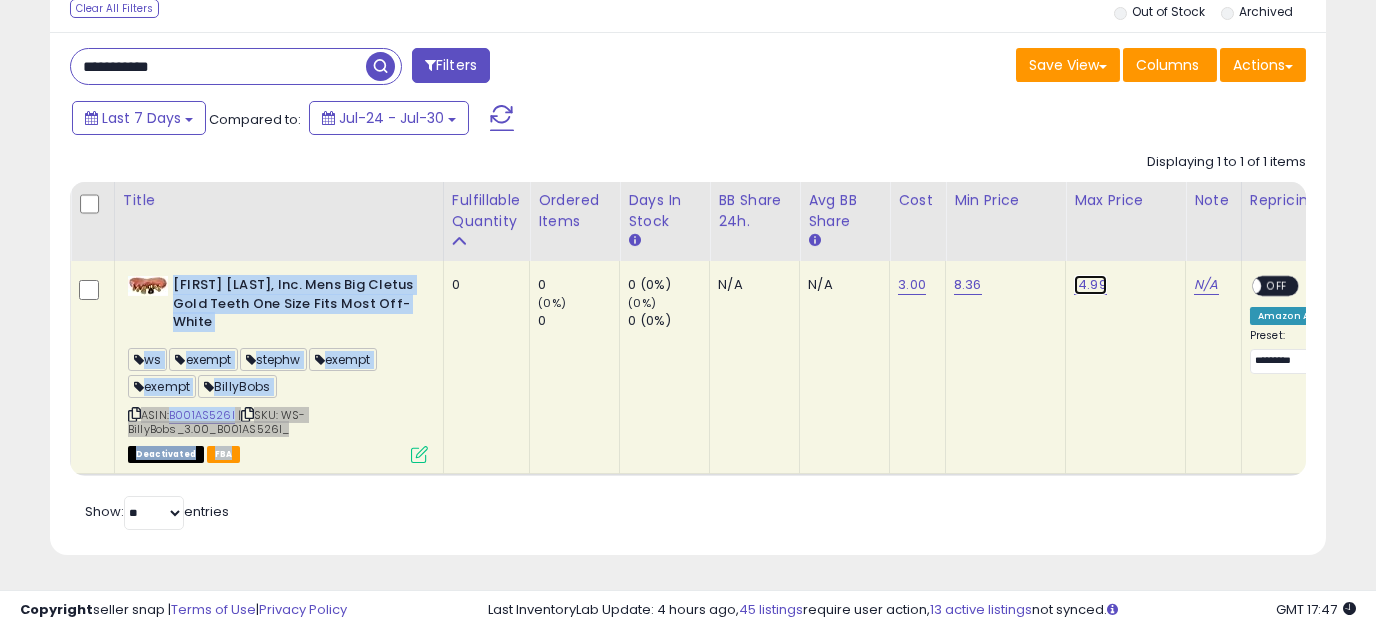 click on "14.99" at bounding box center (1090, 285) 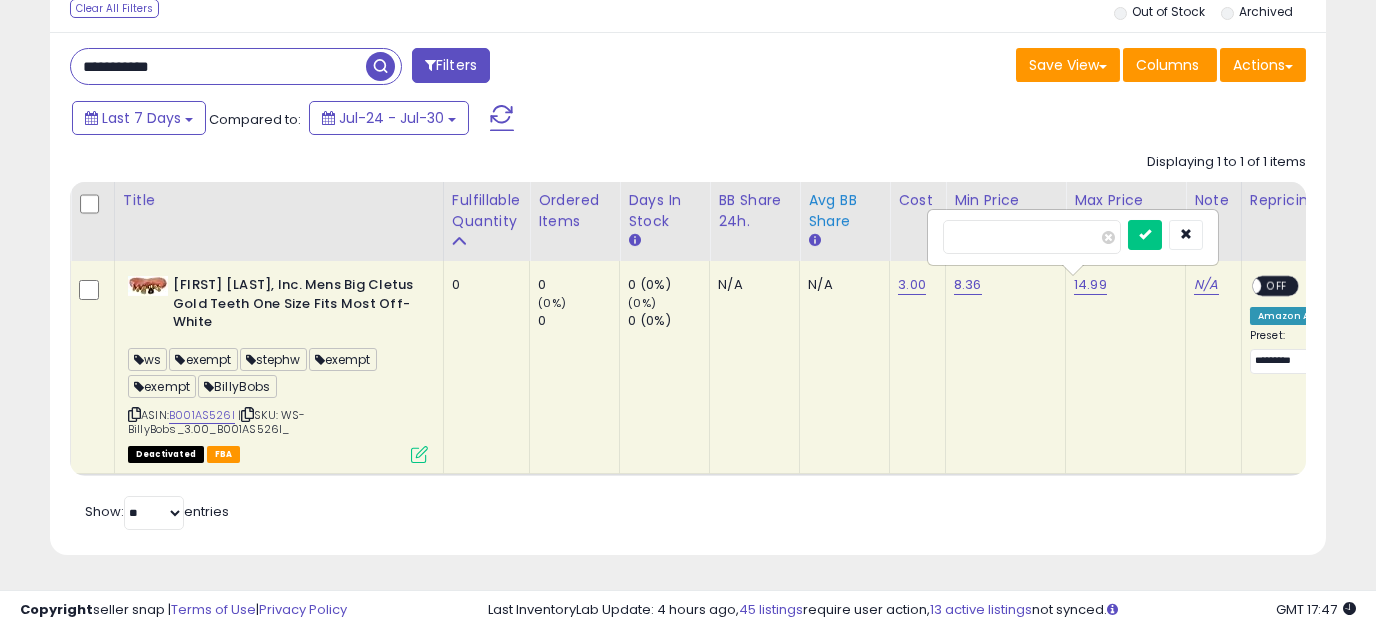 drag, startPoint x: 1010, startPoint y: 219, endPoint x: 809, endPoint y: 191, distance: 202.94087 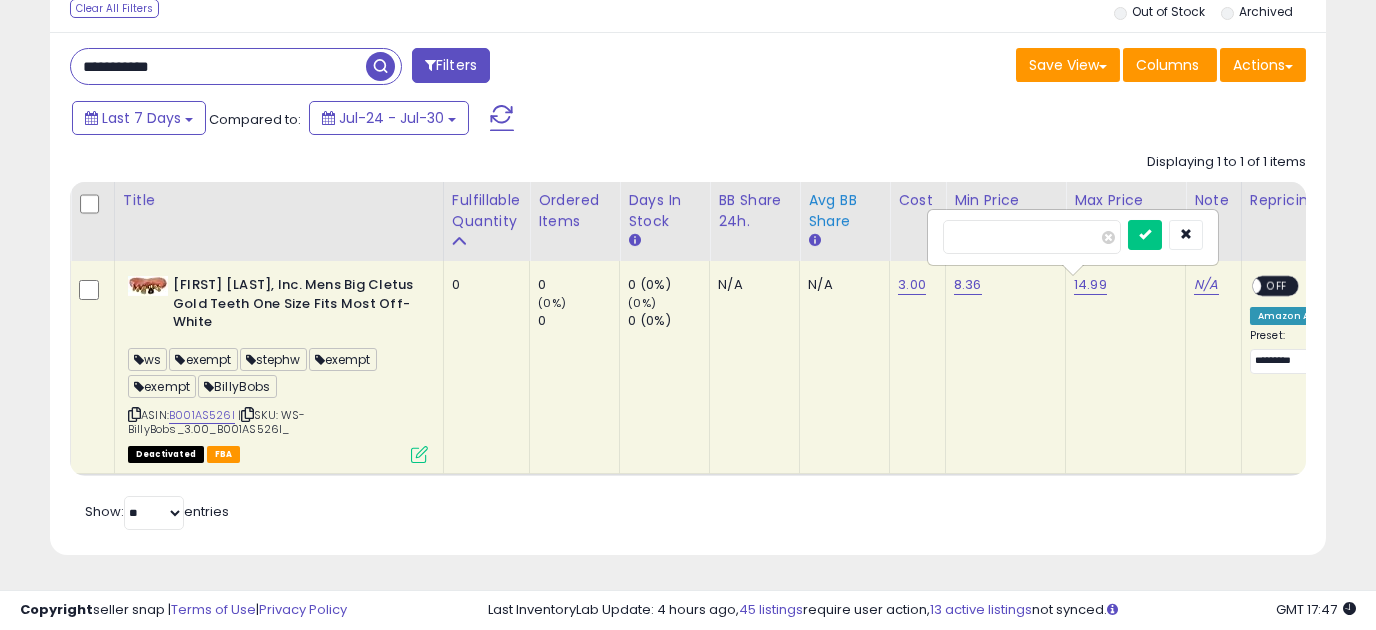 type on "*****" 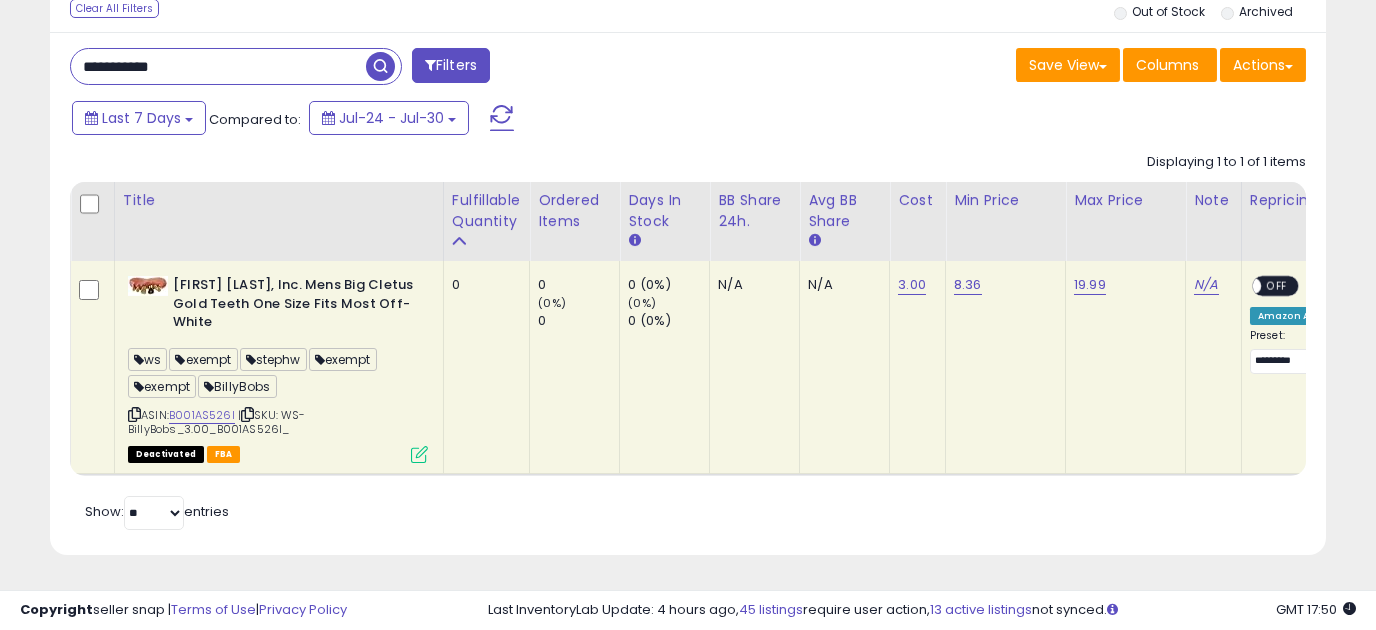 drag, startPoint x: 220, startPoint y: 55, endPoint x: -20, endPoint y: 35, distance: 240.8319 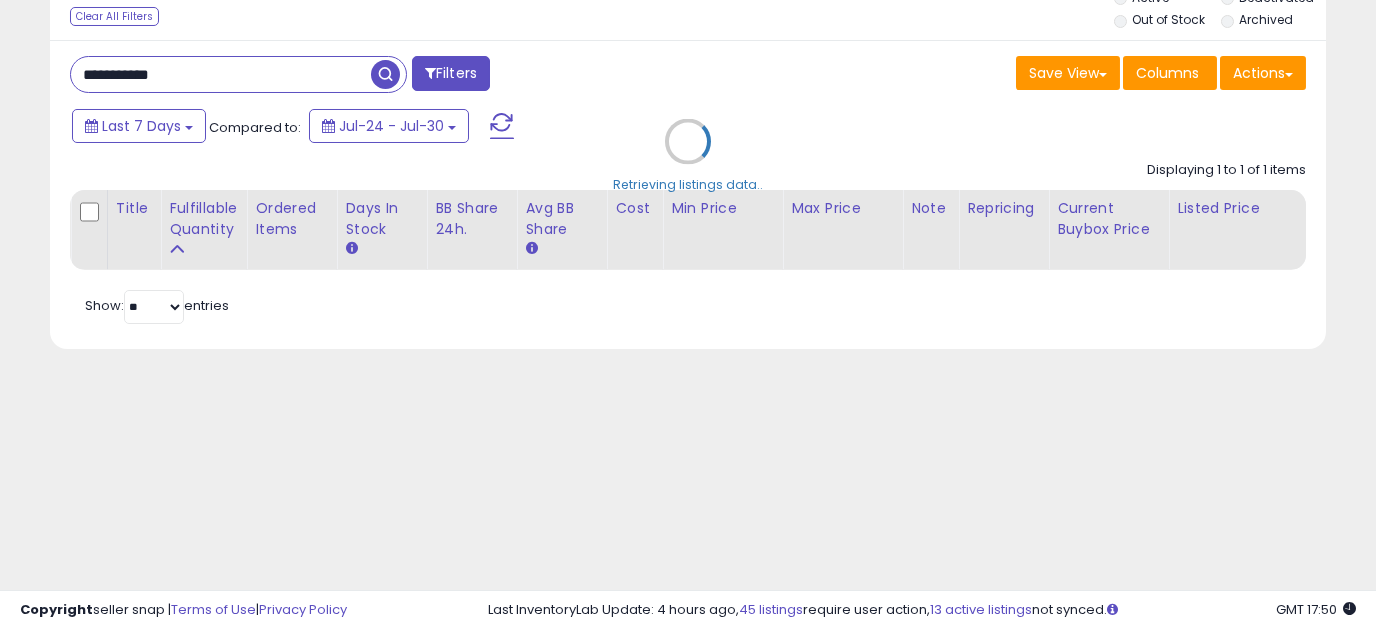 scroll, scrollTop: 265, scrollLeft: 0, axis: vertical 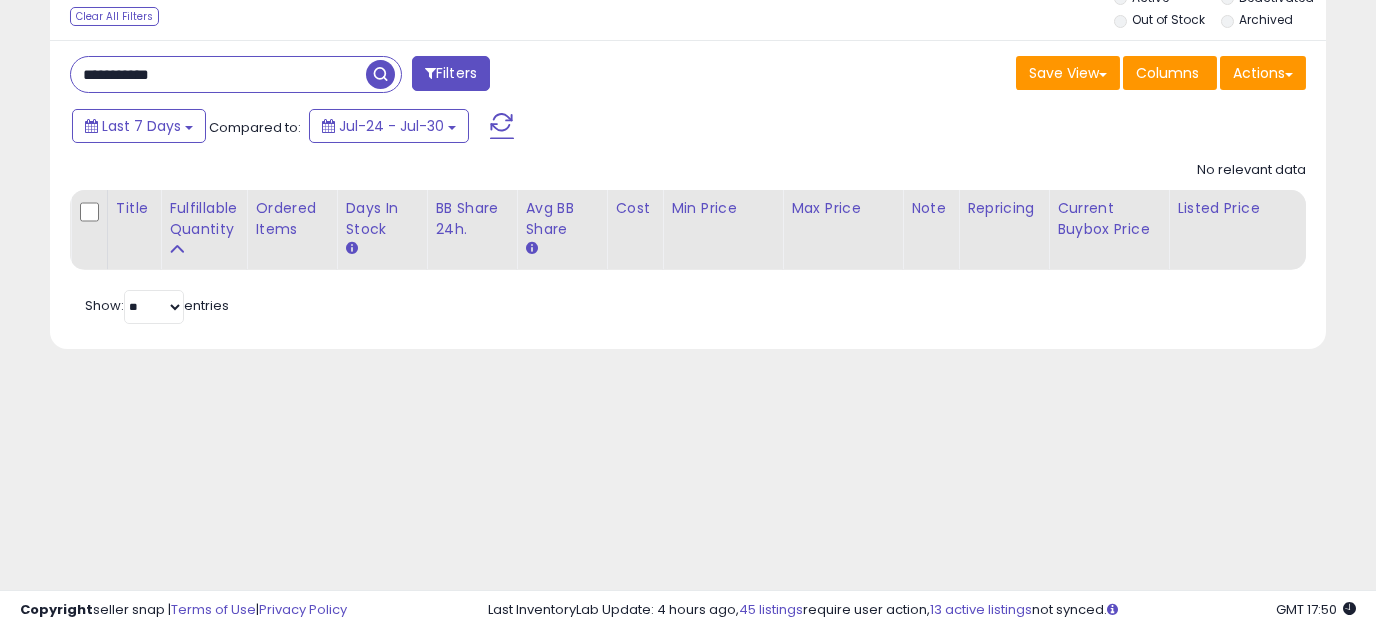 drag, startPoint x: 211, startPoint y: 85, endPoint x: -11, endPoint y: 95, distance: 222.22511 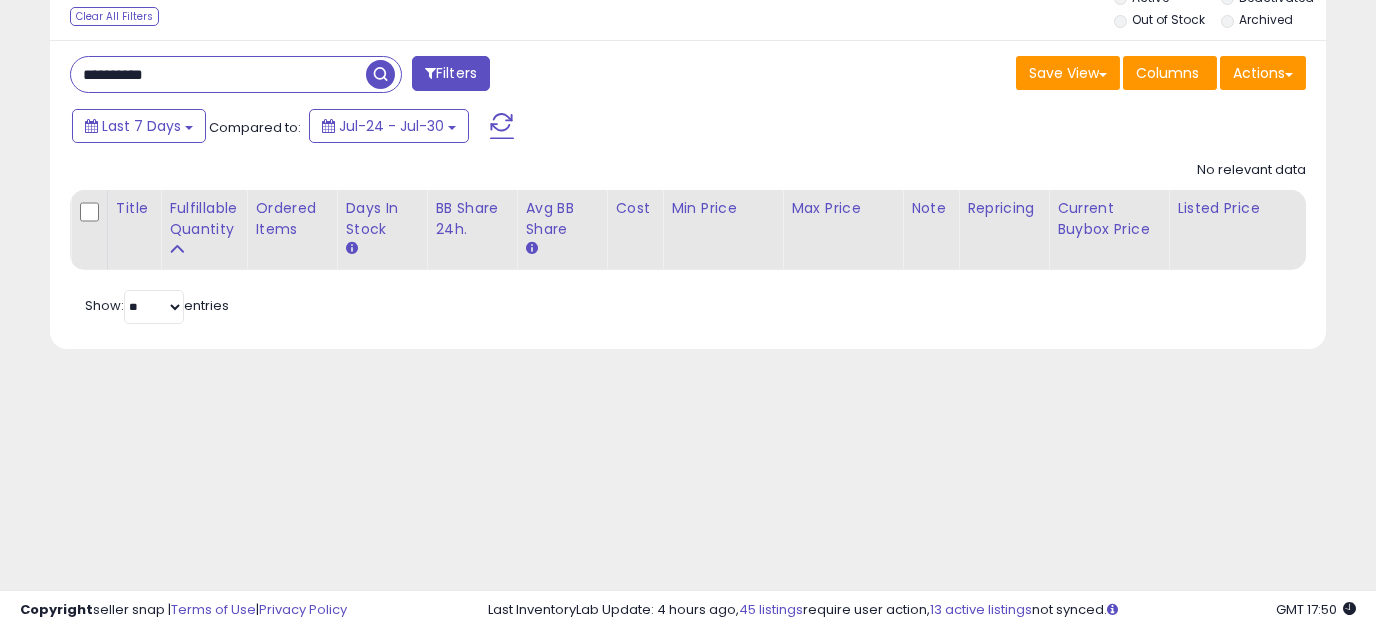 type on "**********" 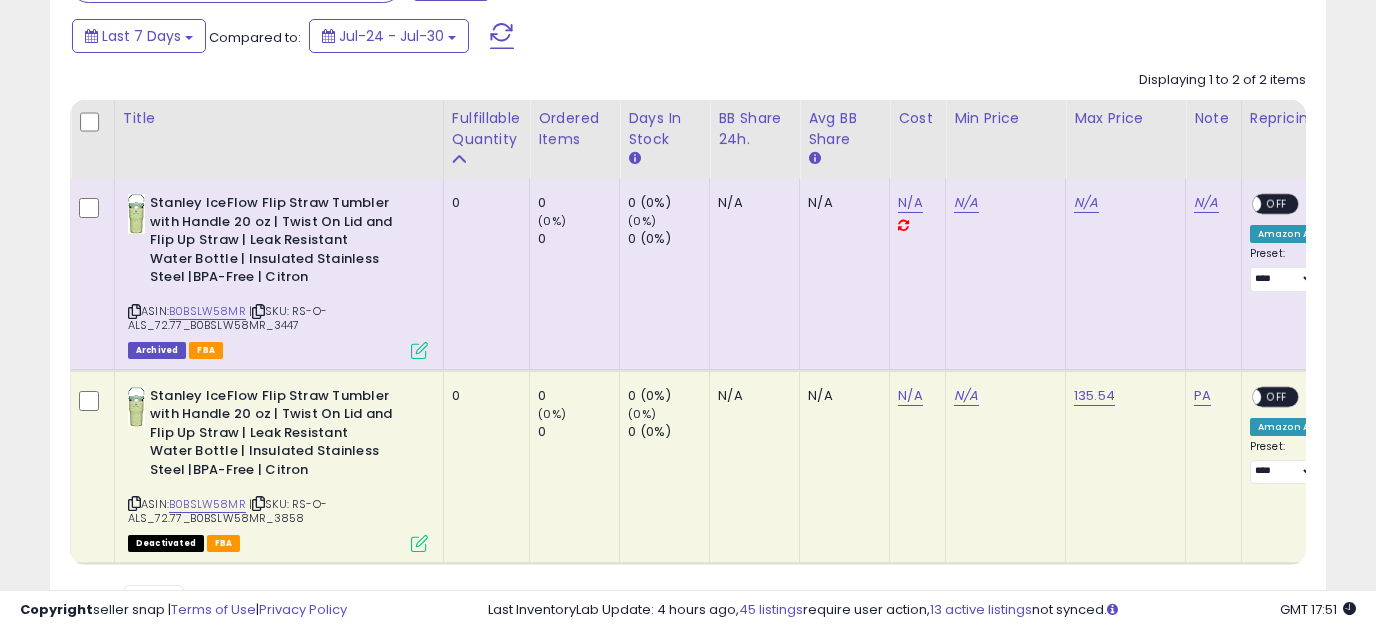 scroll, scrollTop: 461, scrollLeft: 0, axis: vertical 